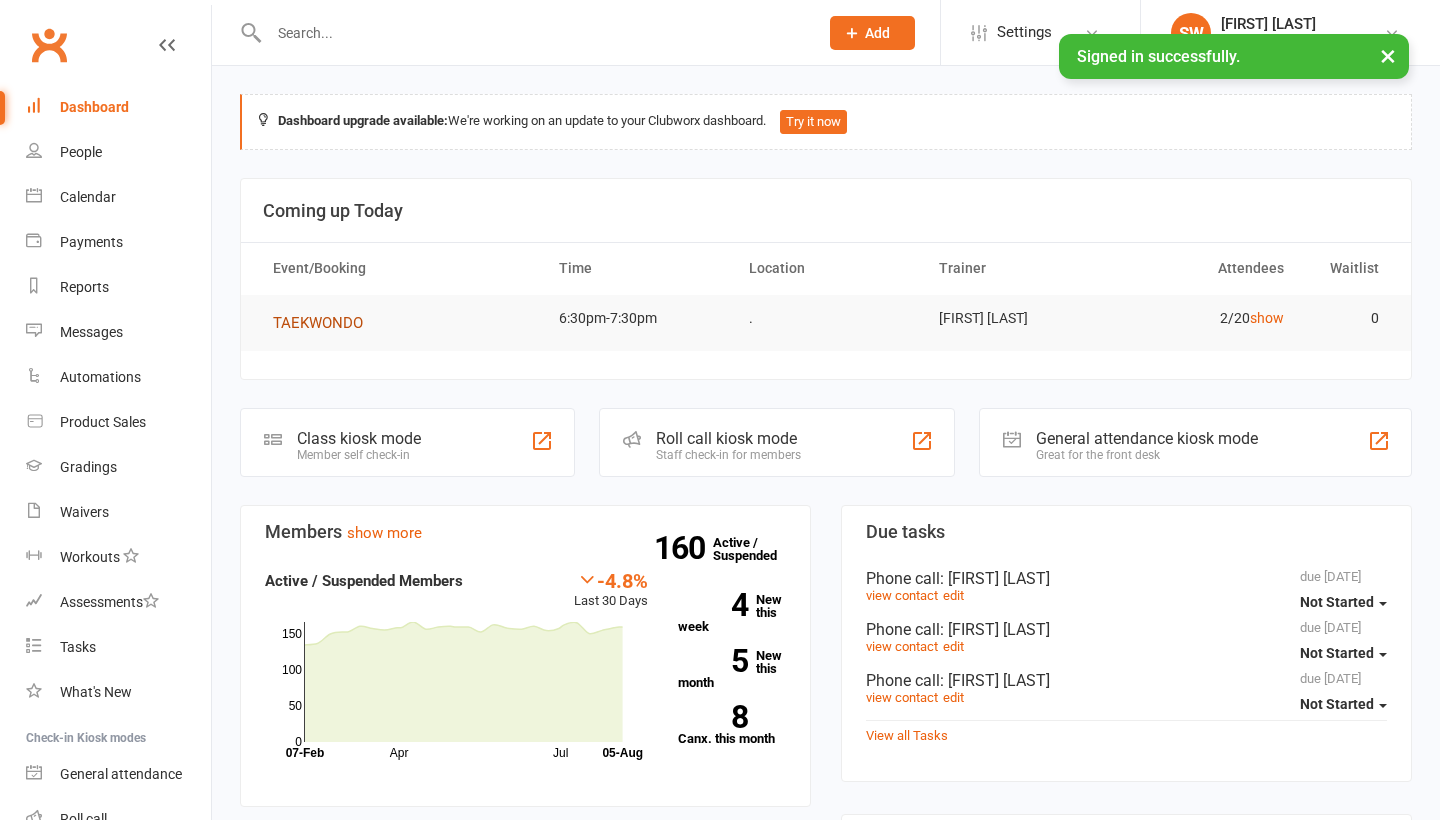 scroll, scrollTop: 0, scrollLeft: 0, axis: both 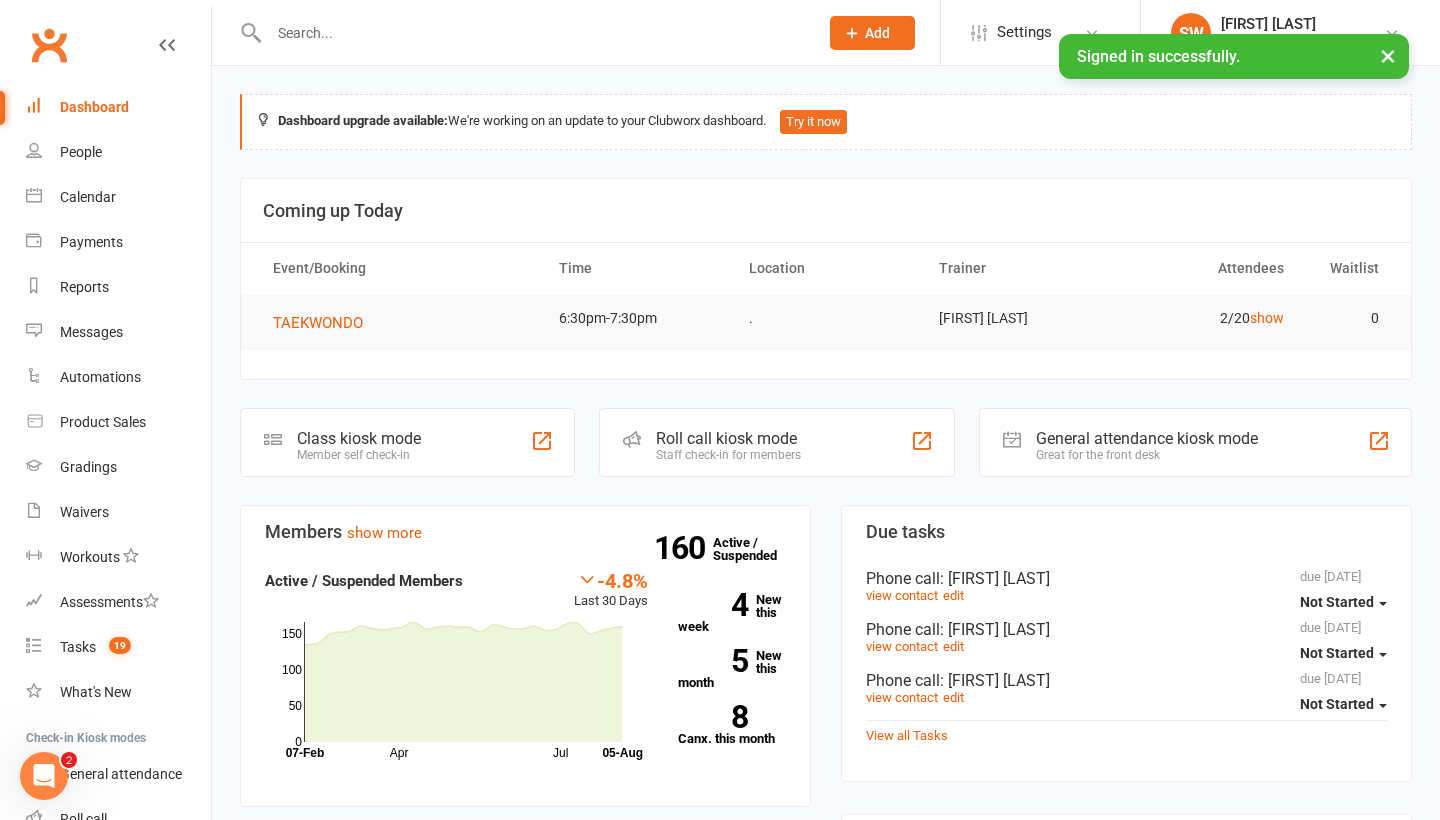 click at bounding box center [533, 33] 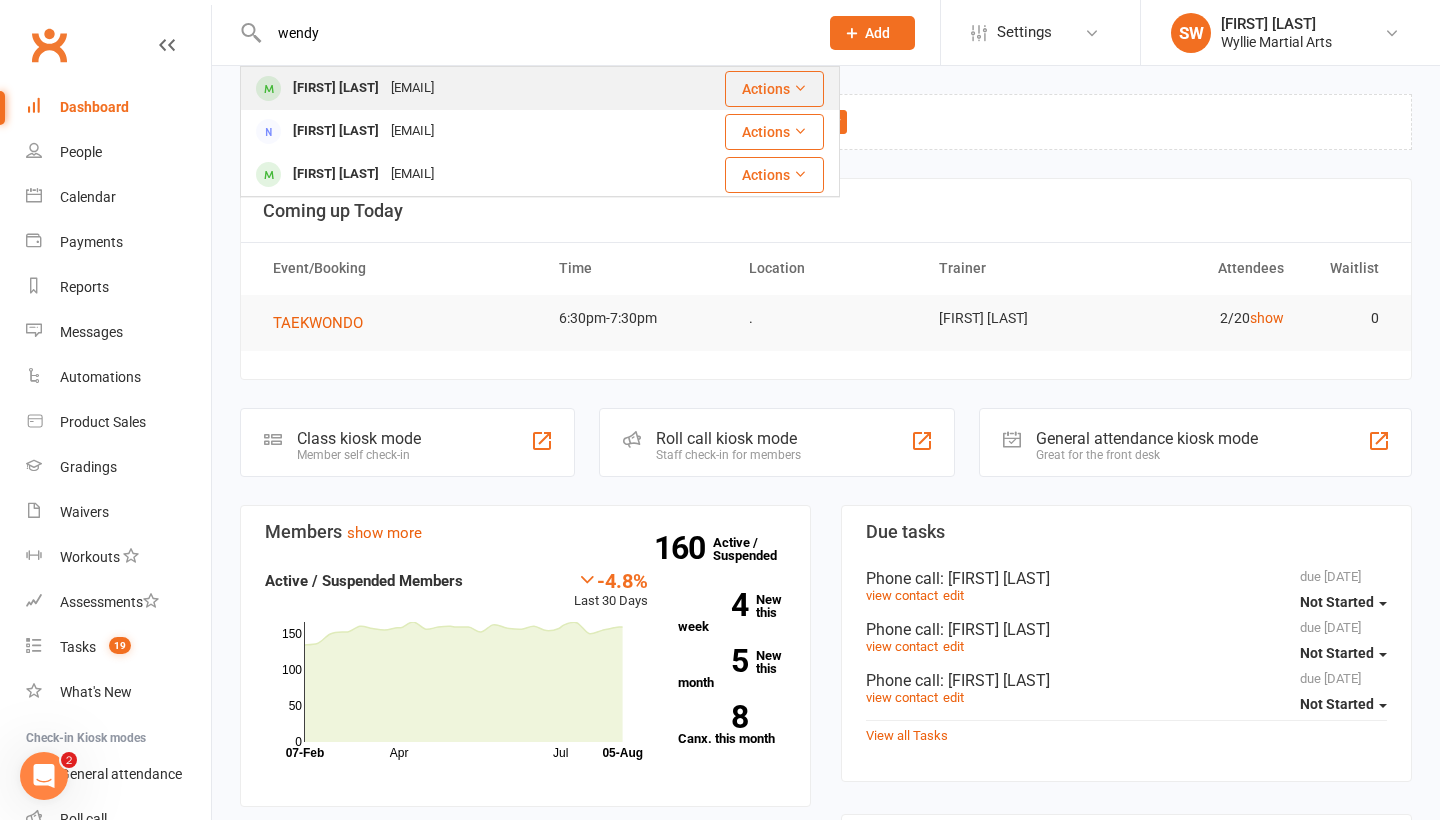 type on "wendy" 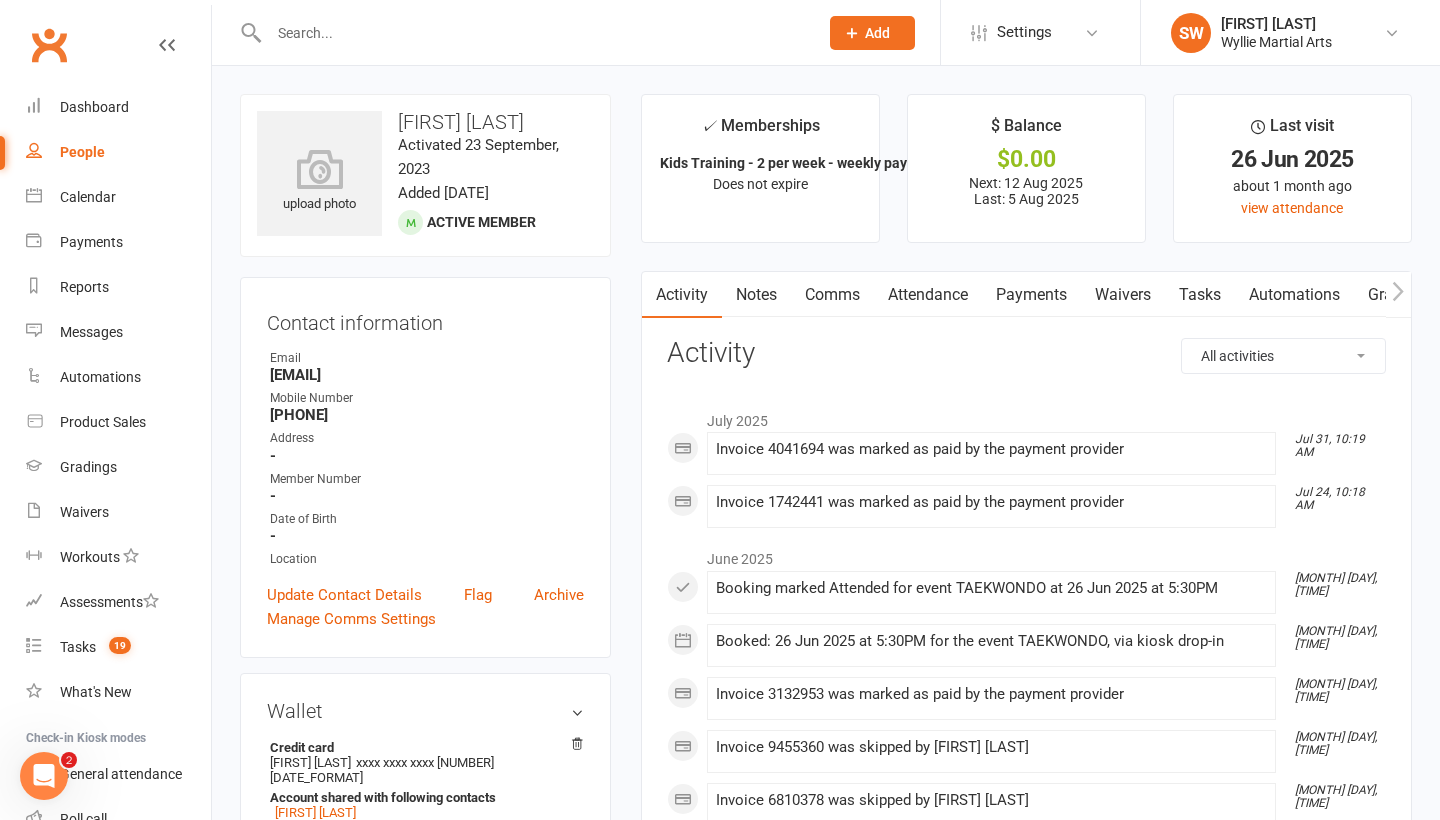 click on "Payments" at bounding box center (1031, 295) 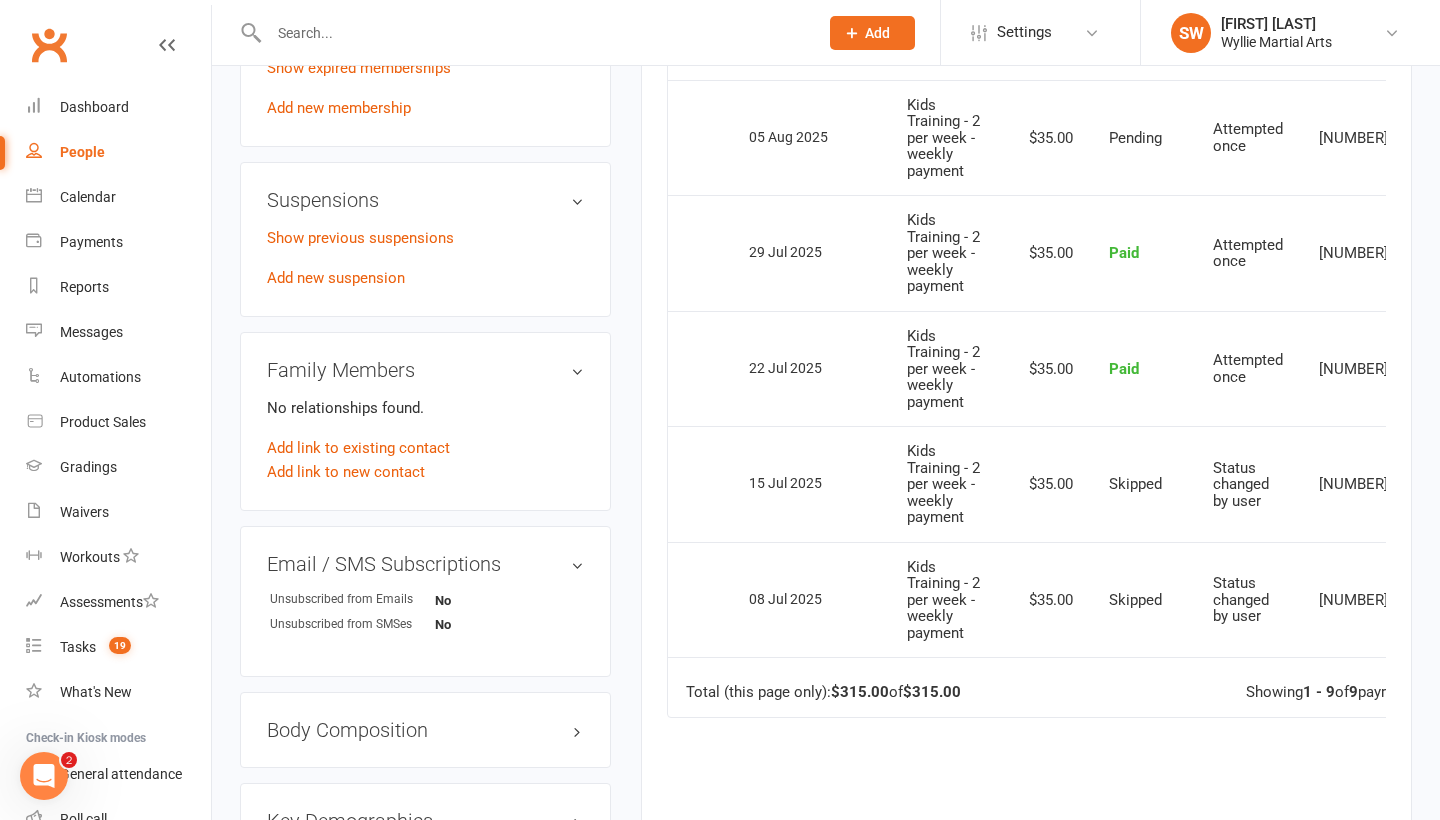 scroll, scrollTop: 987, scrollLeft: 0, axis: vertical 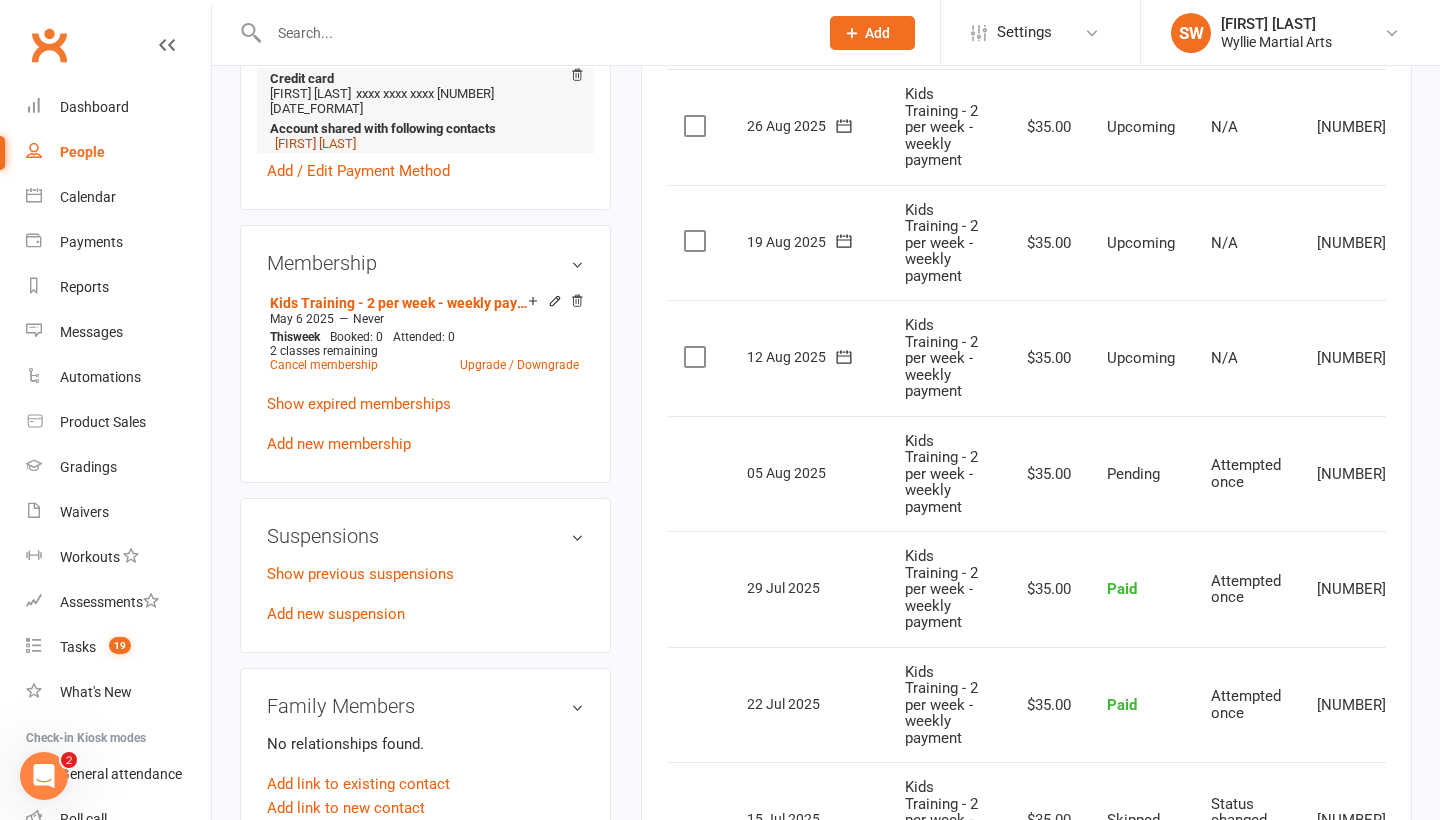 click on "[FIRST] [LAST]" at bounding box center [315, 143] 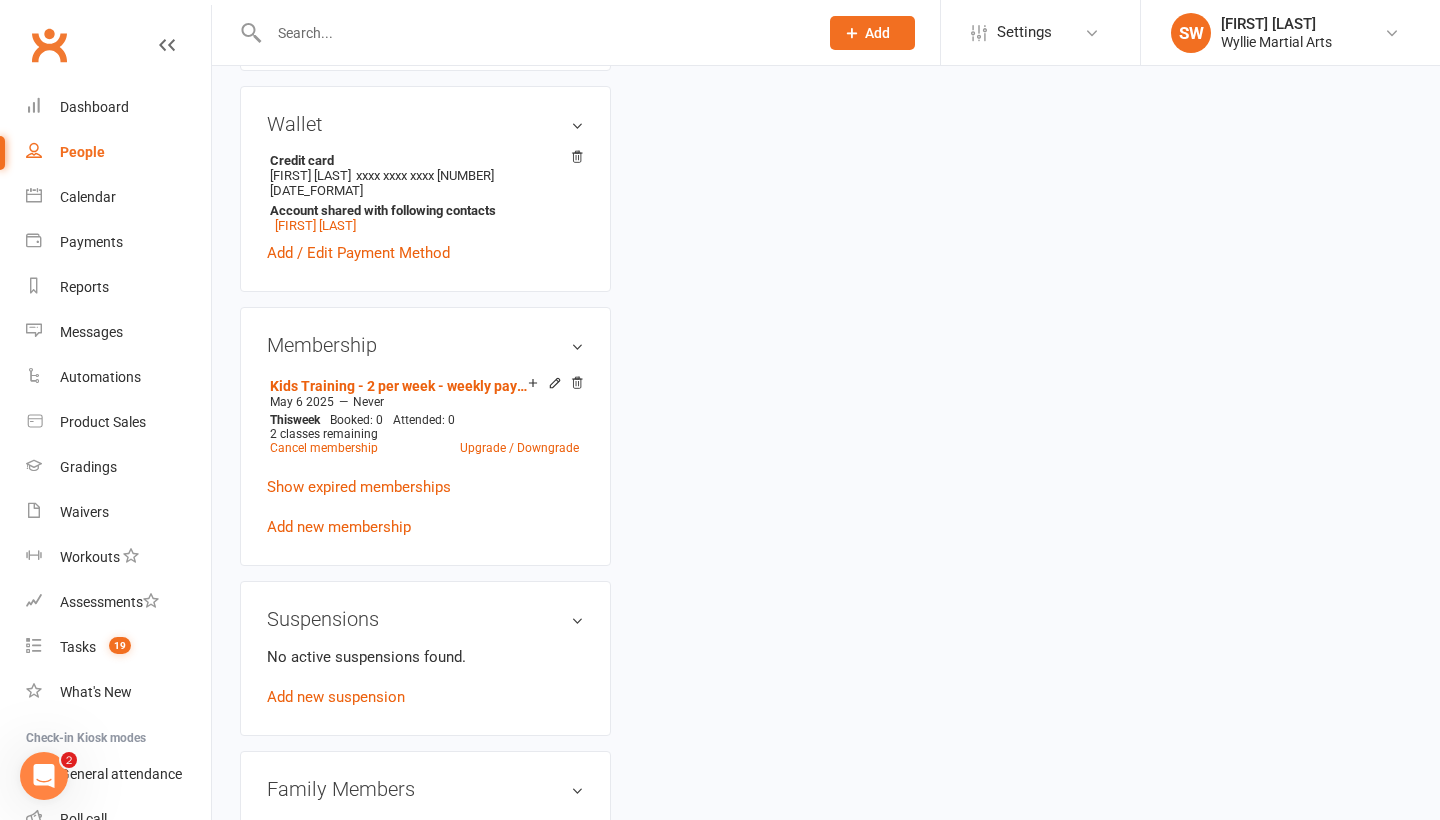 scroll, scrollTop: 0, scrollLeft: 0, axis: both 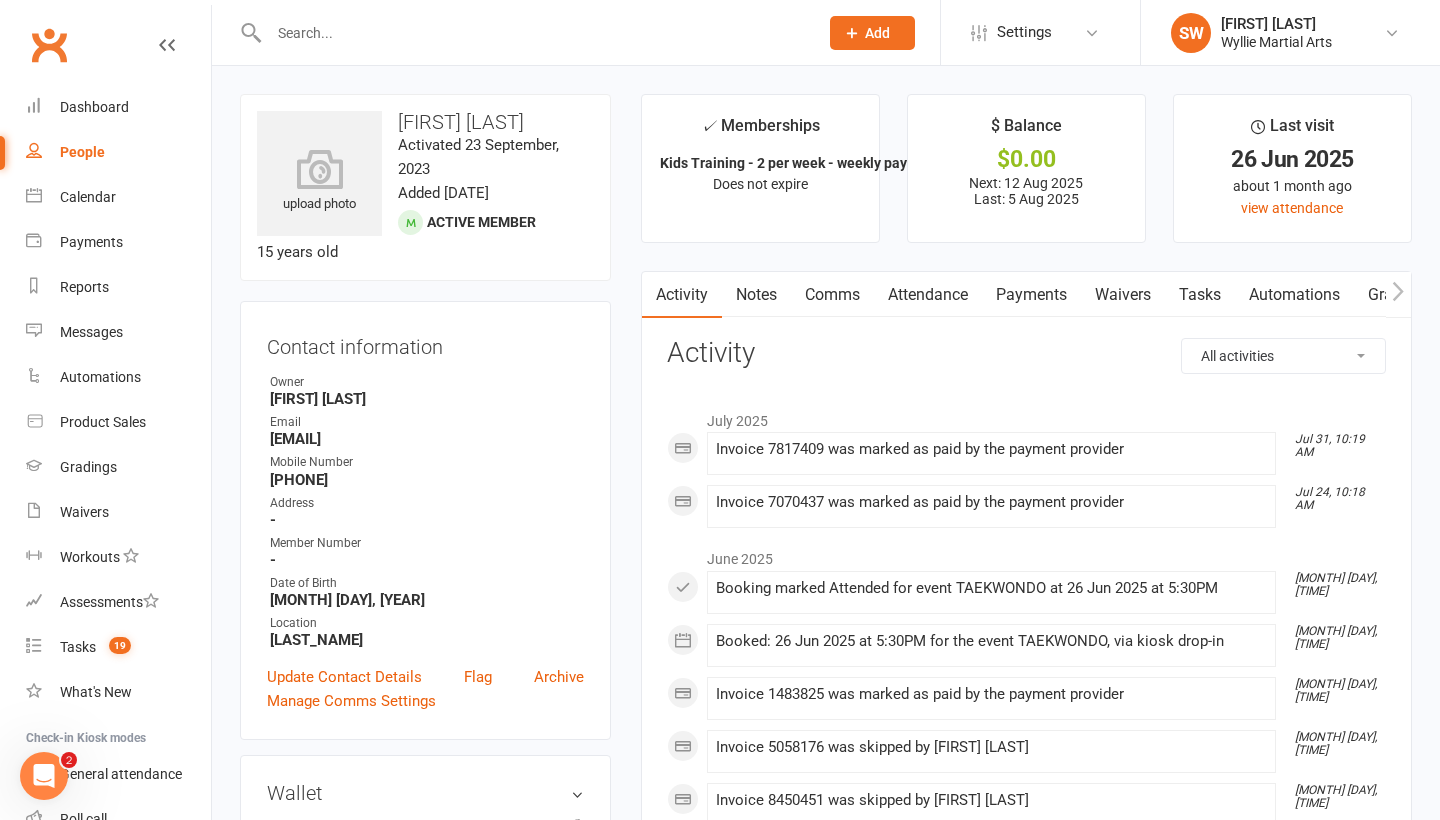 click on "Payments" at bounding box center [1031, 295] 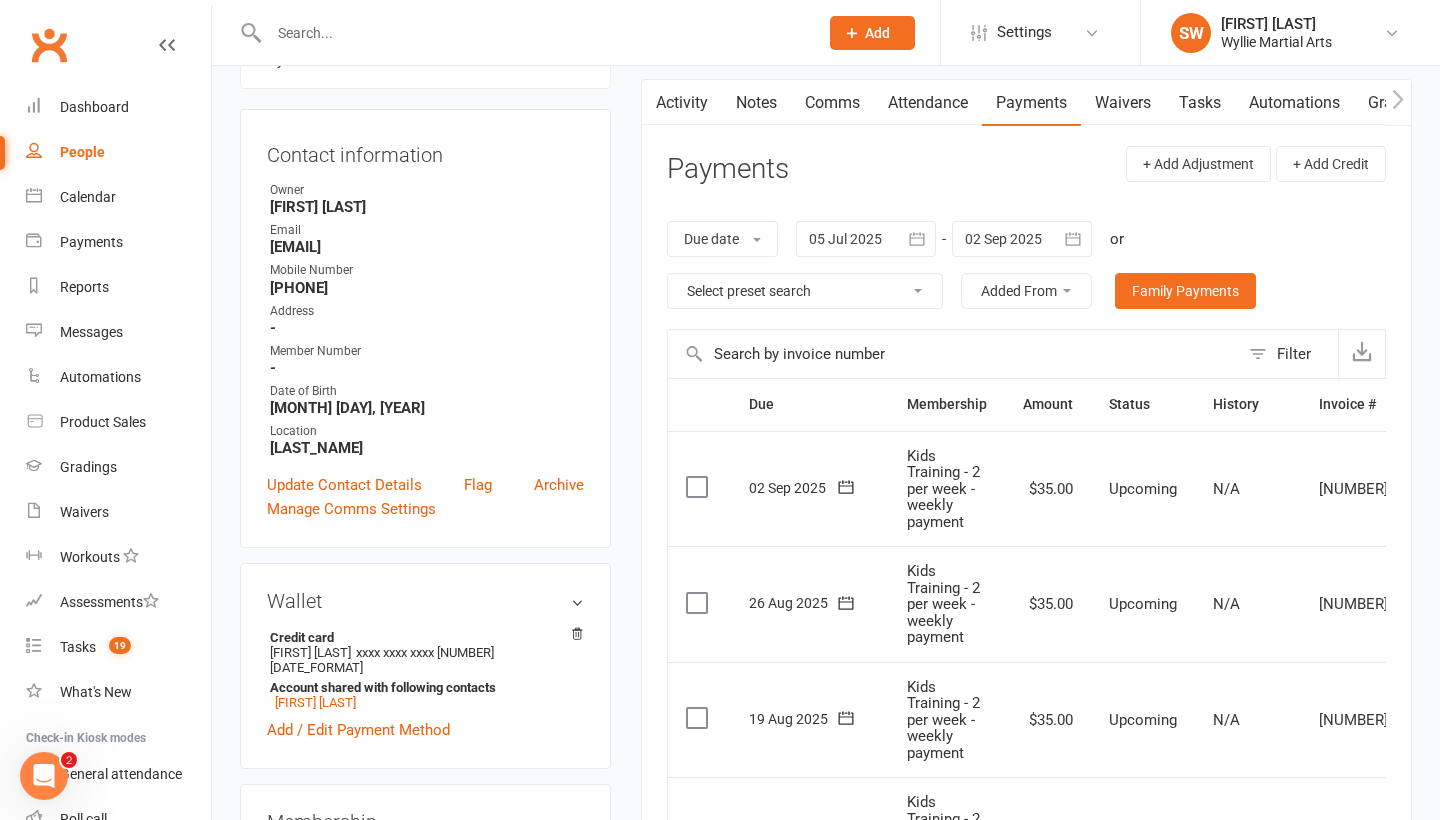 scroll, scrollTop: 211, scrollLeft: 0, axis: vertical 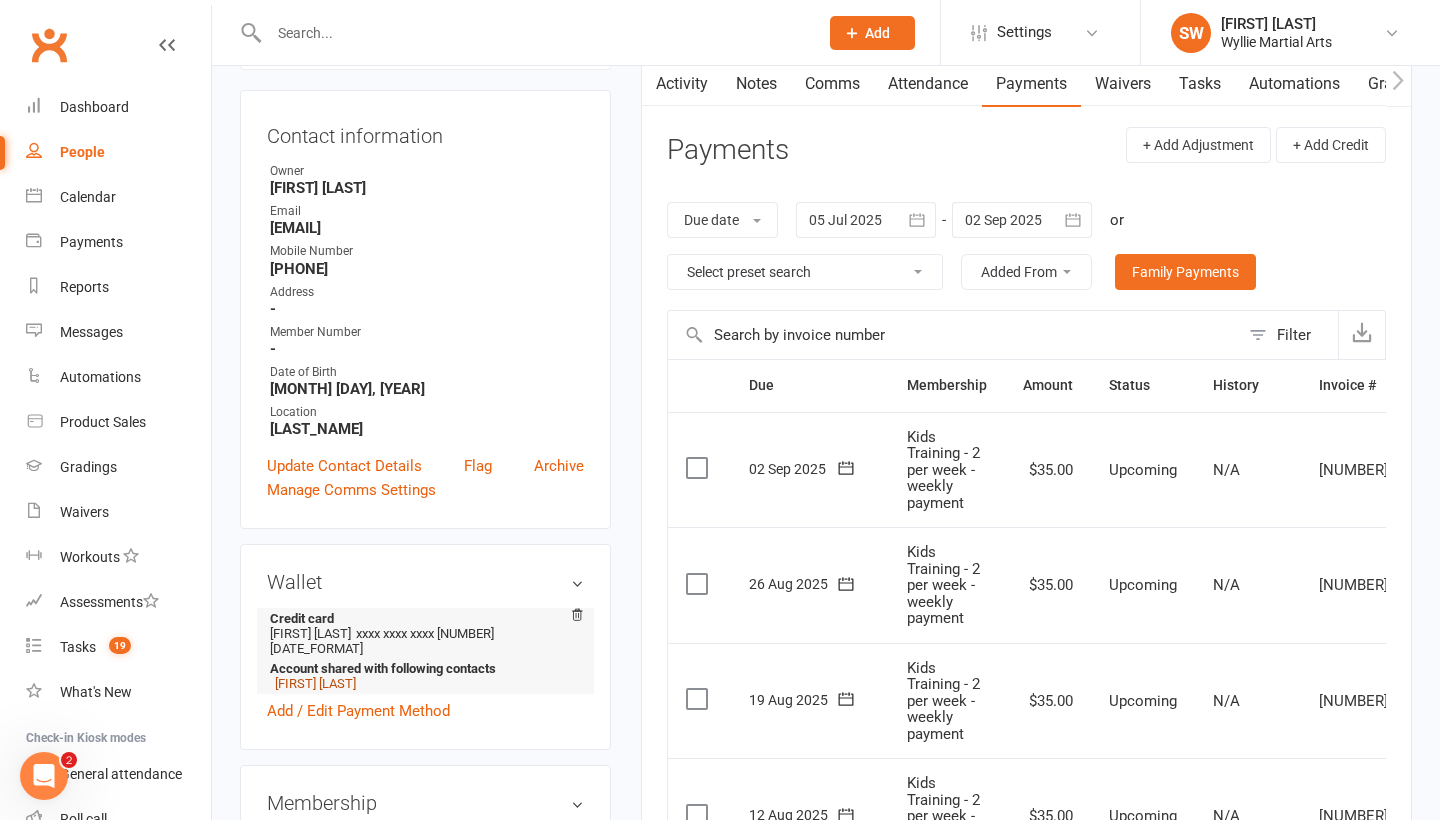 click on "[FIRST] [LAST]" at bounding box center [315, 683] 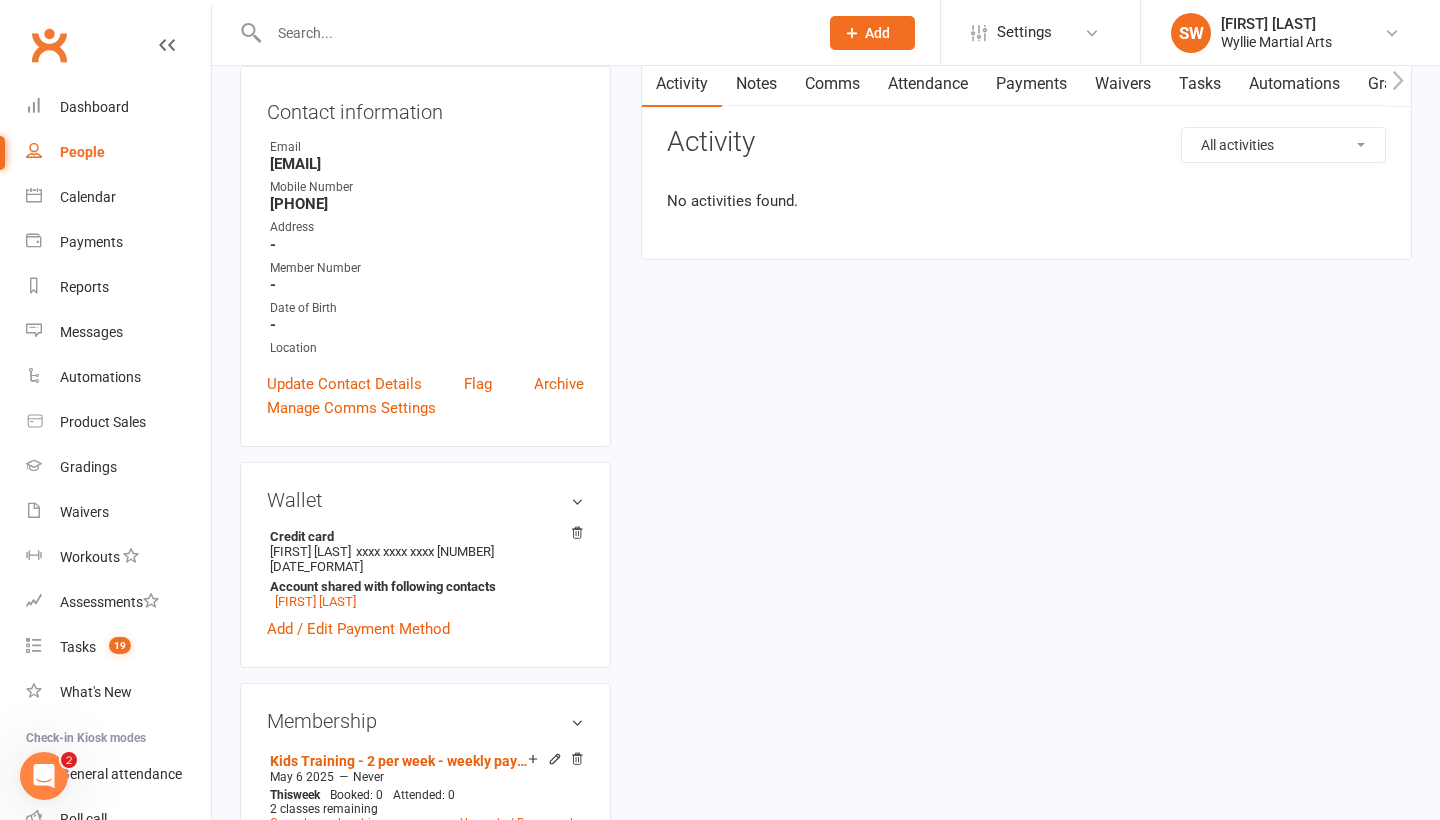scroll, scrollTop: 0, scrollLeft: 0, axis: both 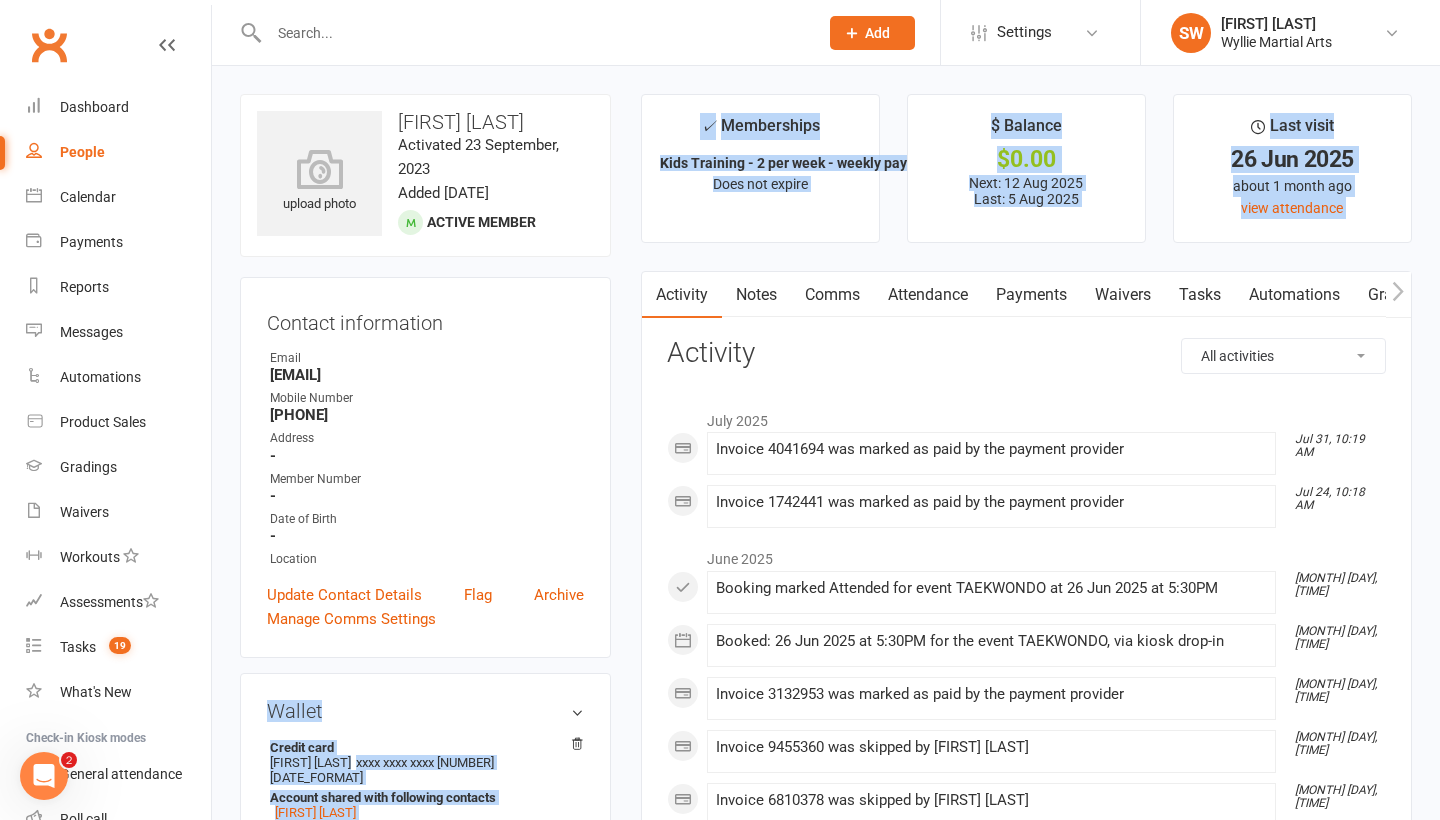 drag, startPoint x: 342, startPoint y: 672, endPoint x: 857, endPoint y: 303, distance: 633.5503 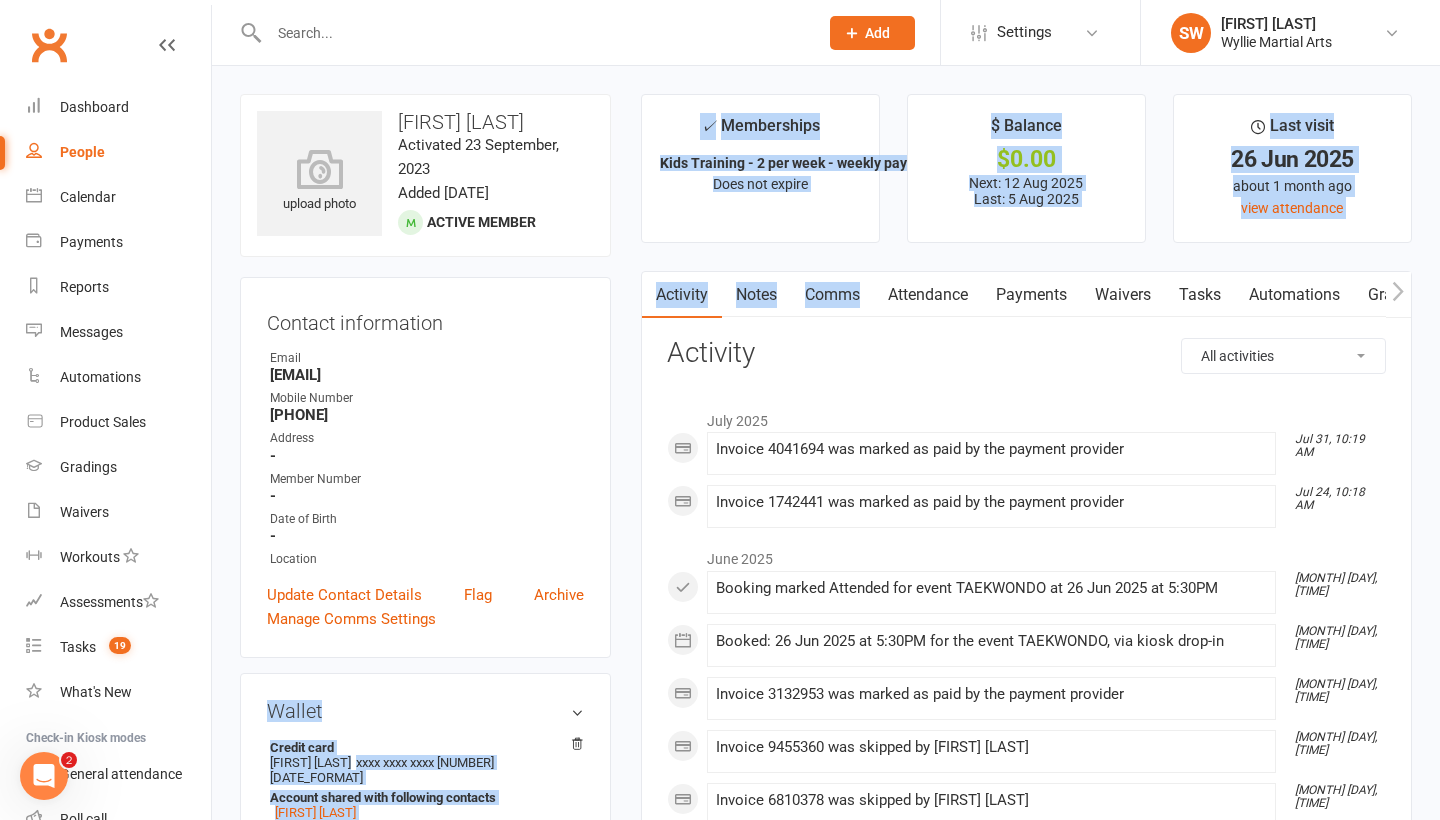 click on "Notes" at bounding box center [756, 295] 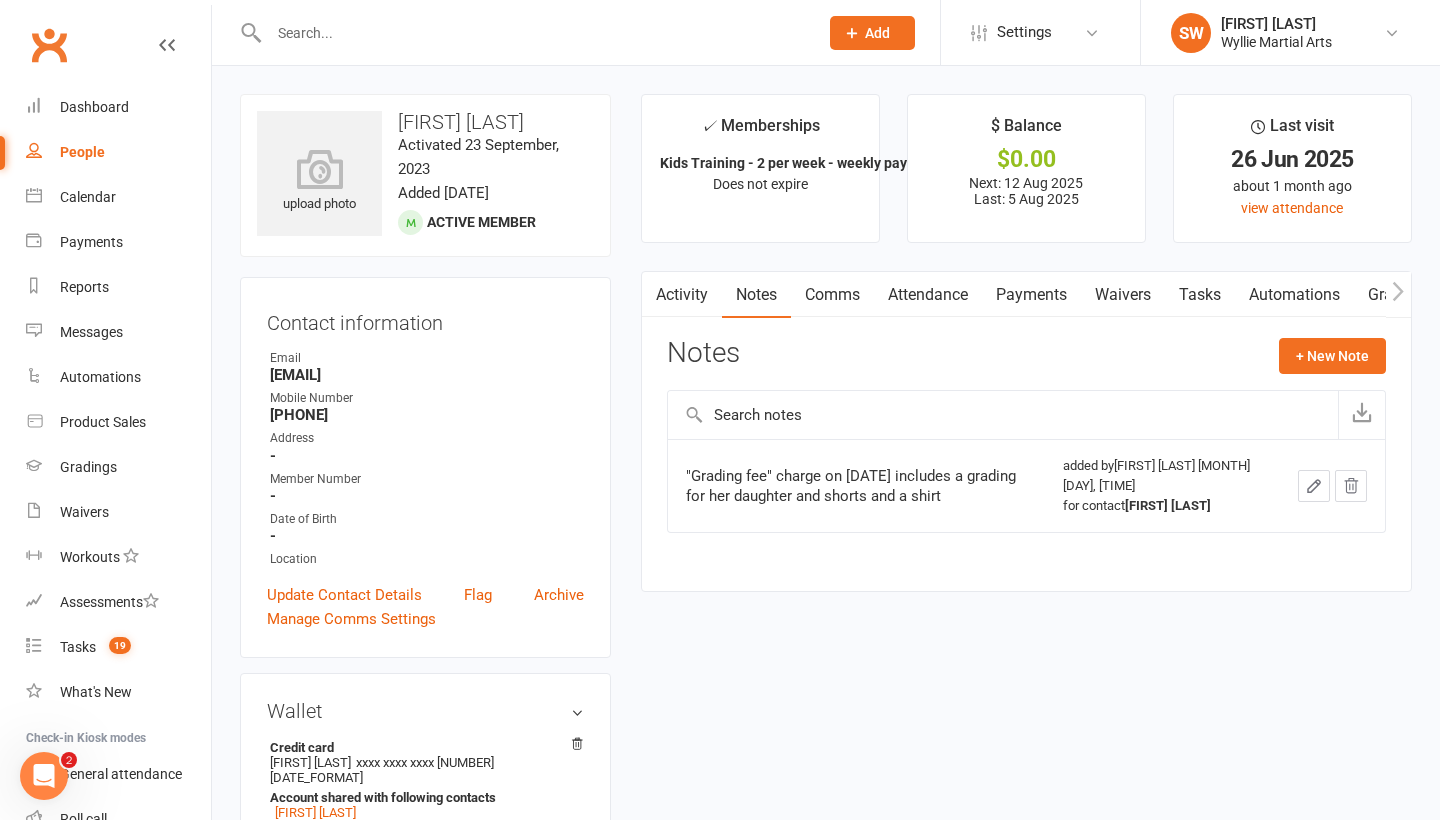 click on ""Grading fee" charge on 16/12/24 includes a grading for her daughter and shorts and a shirt" at bounding box center (856, 485) 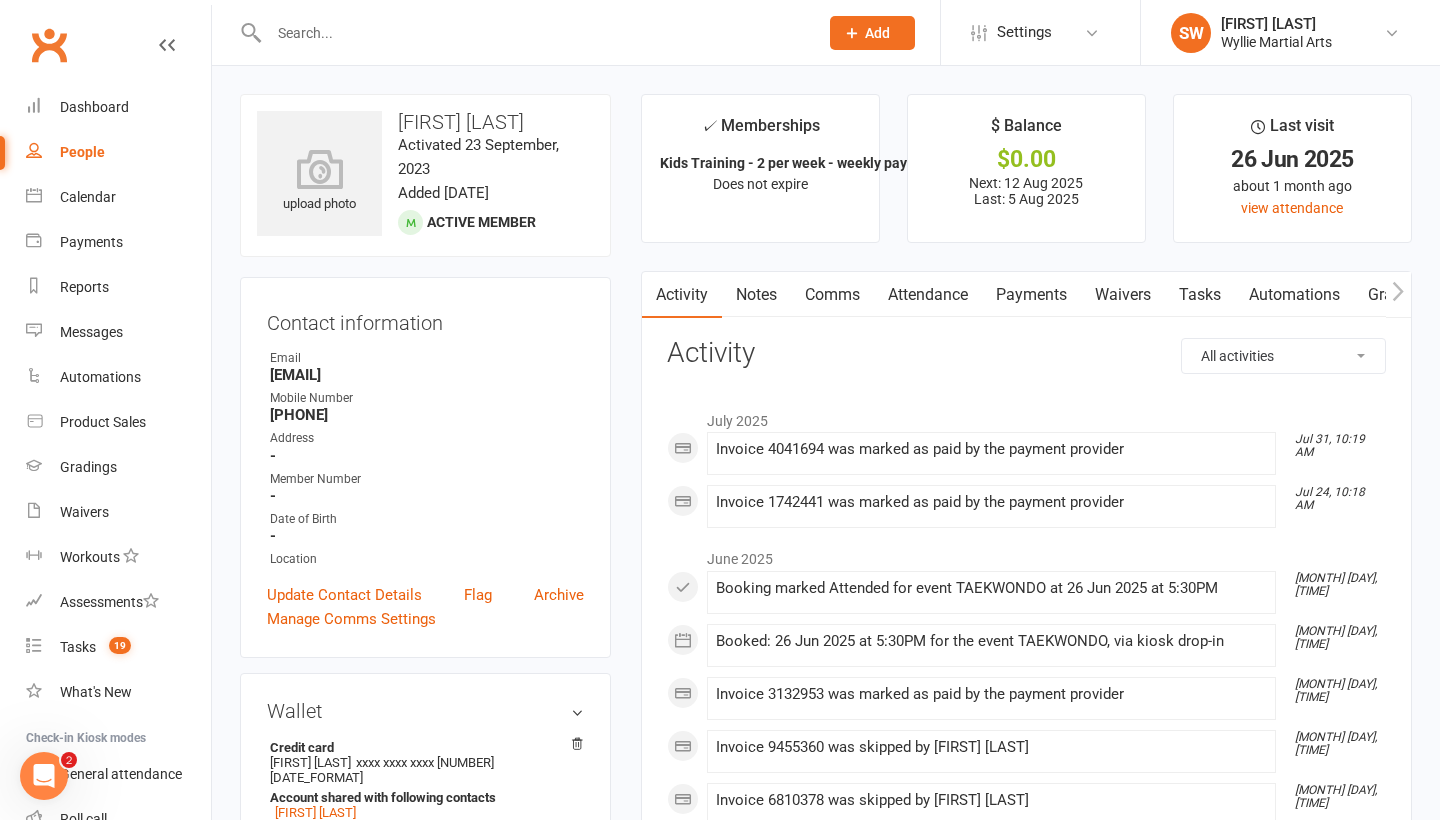 click on "Payments" at bounding box center [1031, 295] 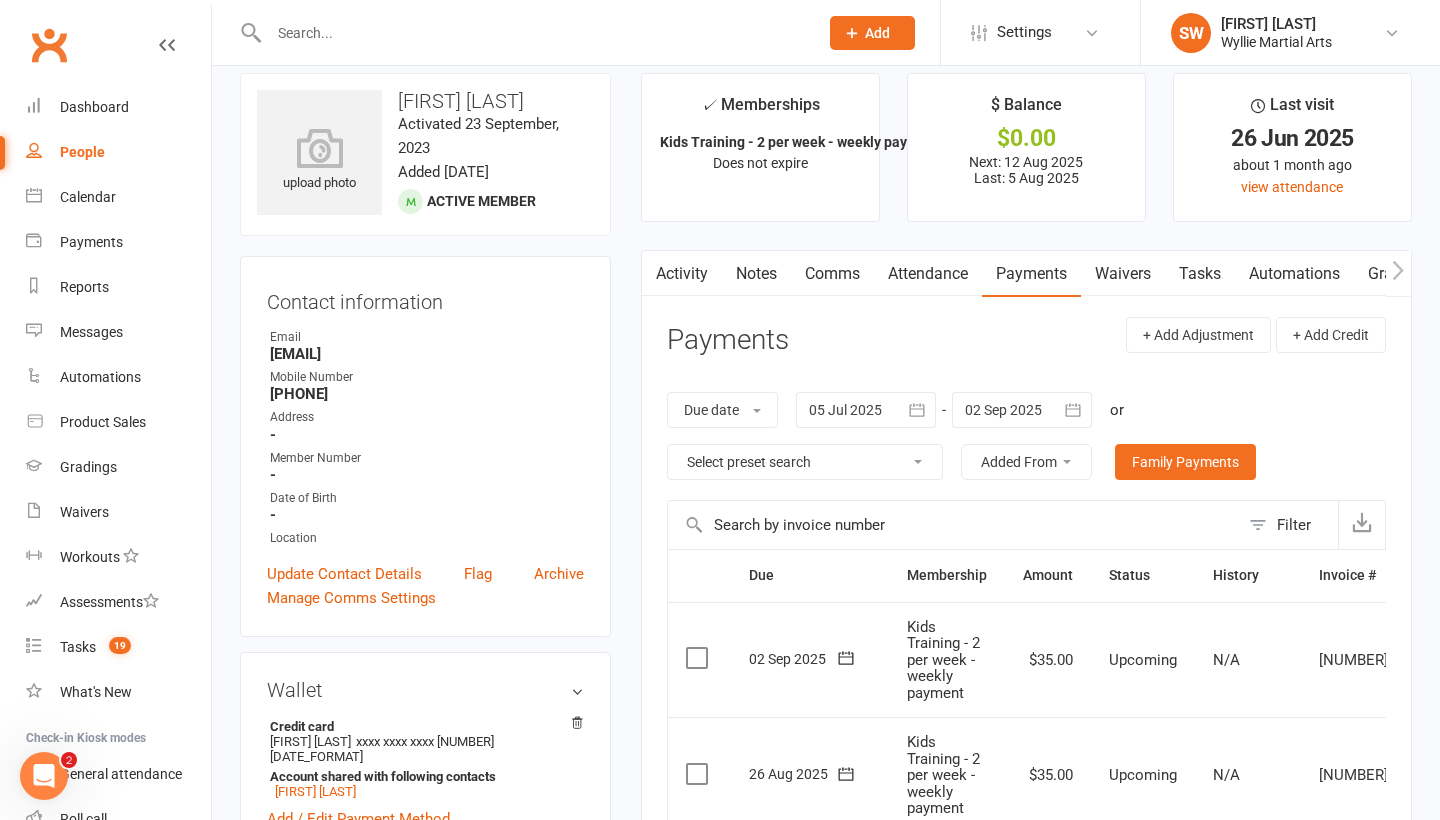 scroll, scrollTop: 29, scrollLeft: 0, axis: vertical 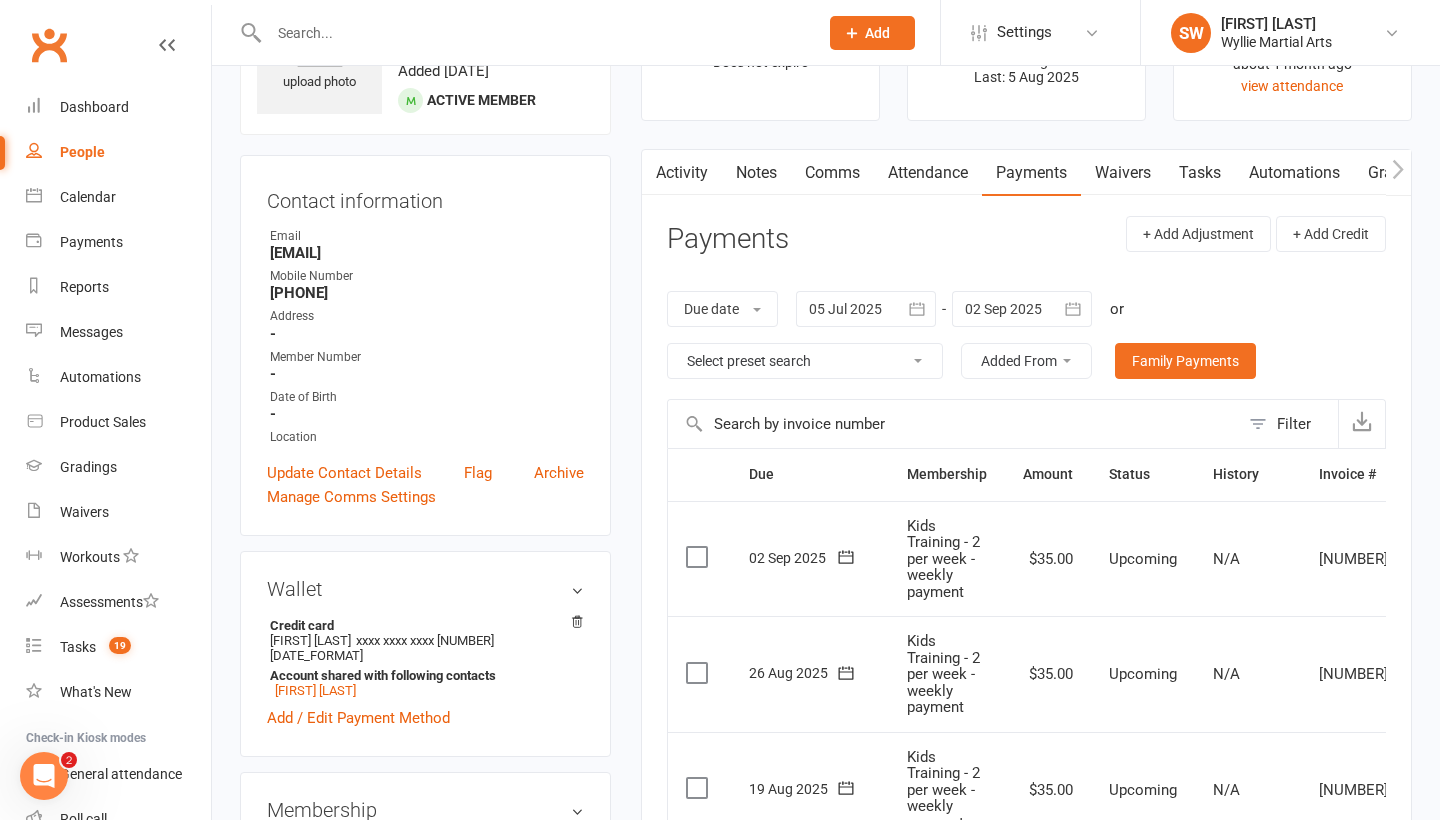 click on "Payments" at bounding box center (1031, 173) 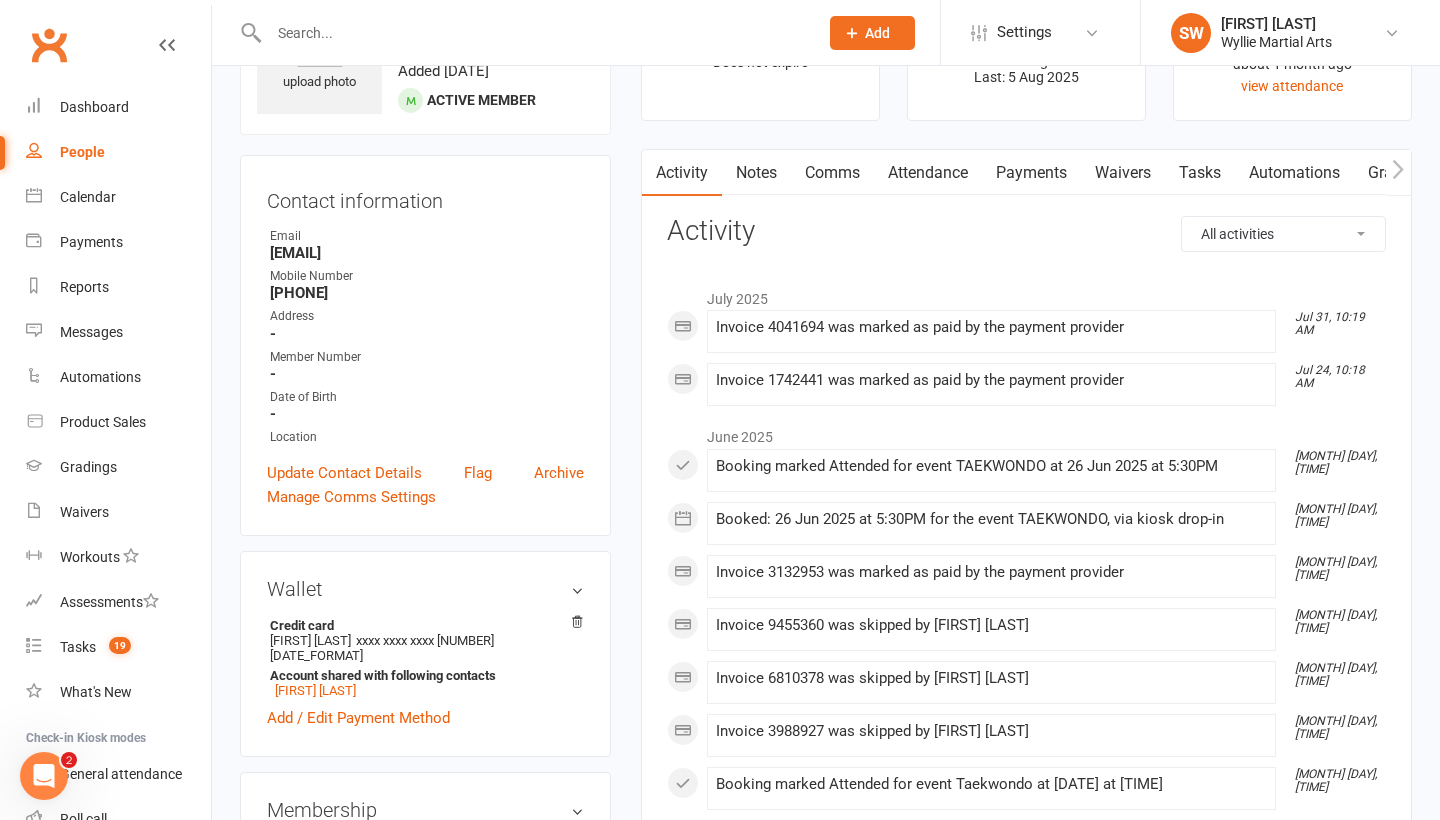 click on "Payments" at bounding box center [1031, 173] 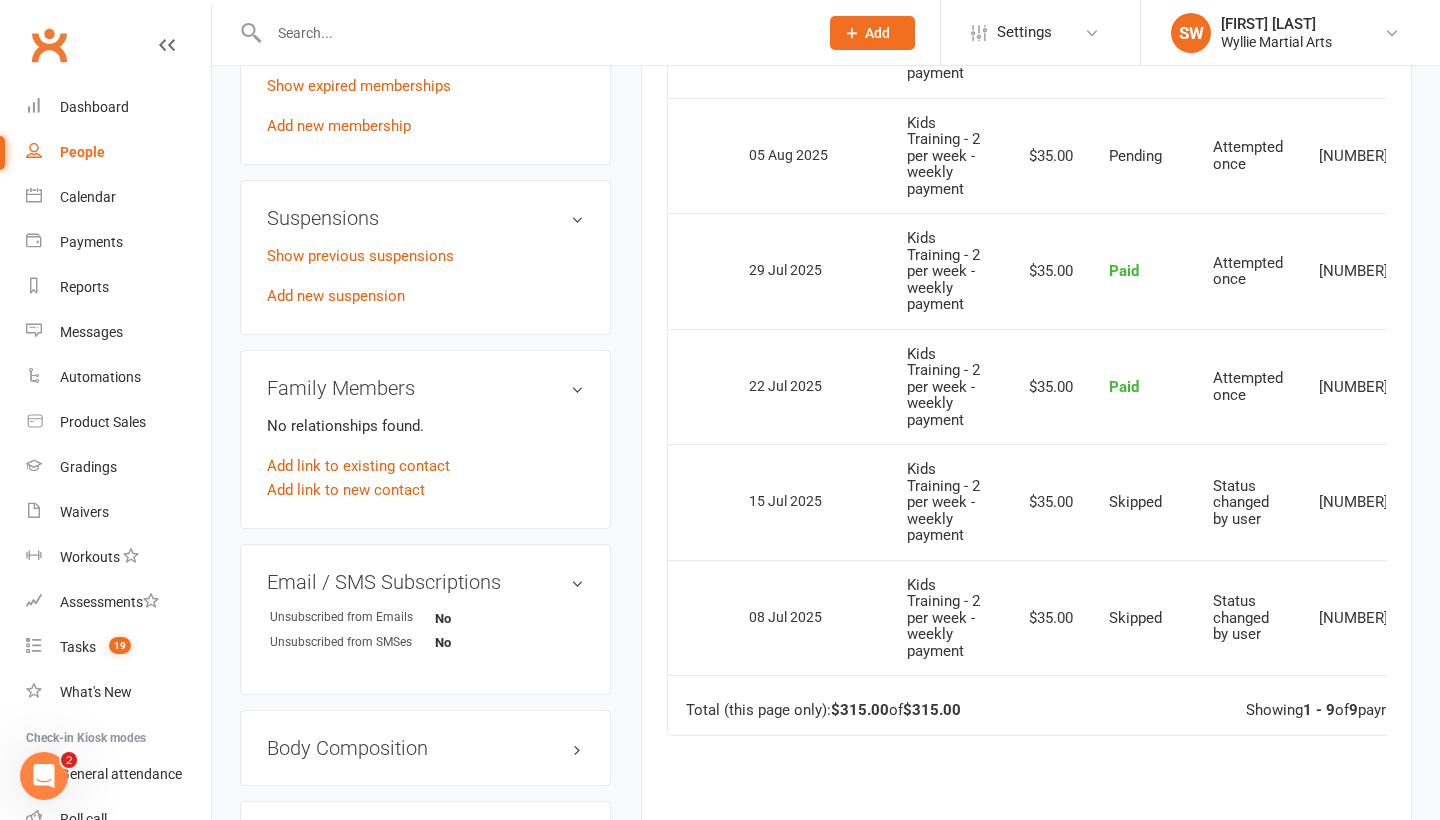 scroll, scrollTop: 961, scrollLeft: 0, axis: vertical 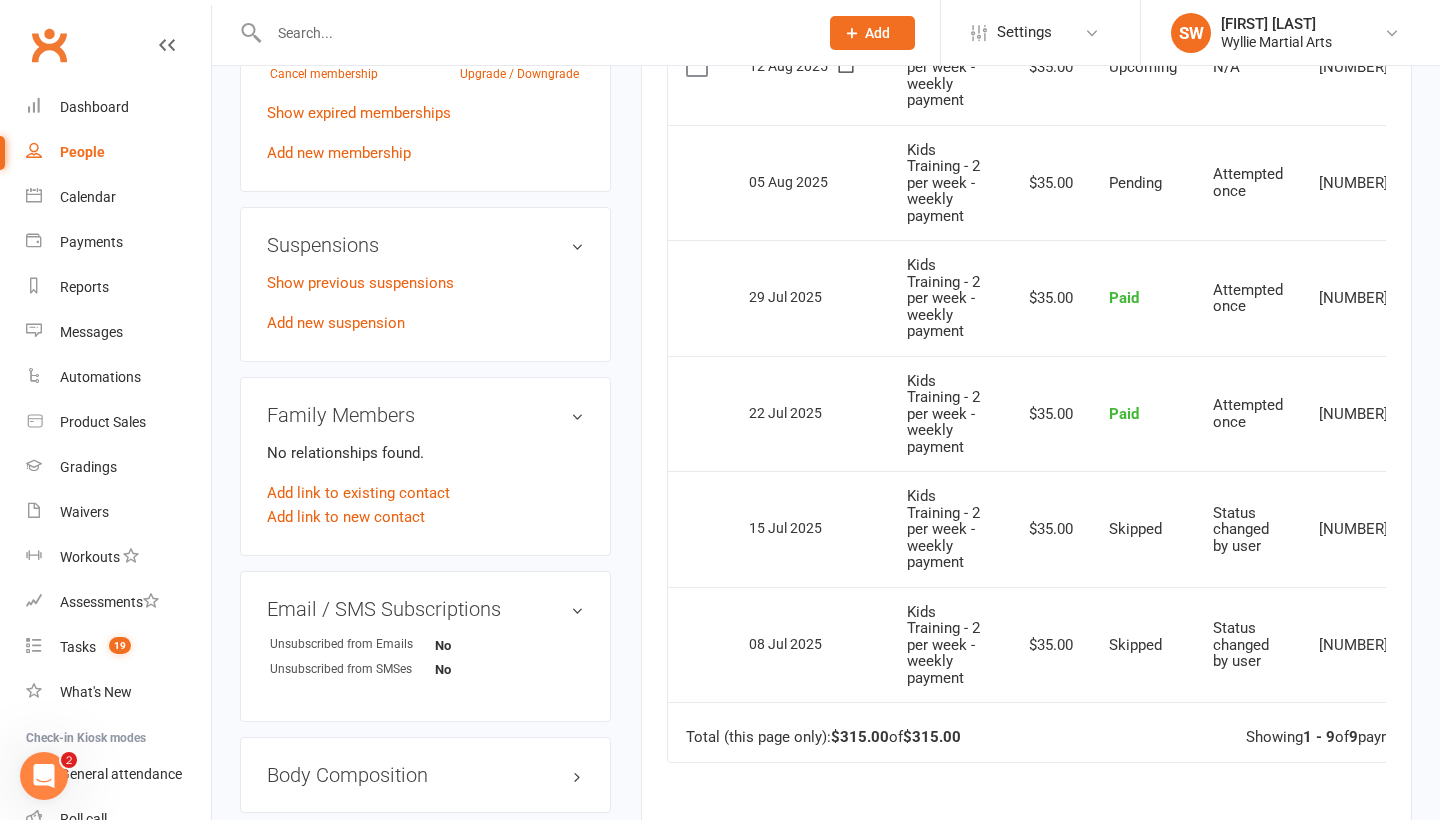 click on "22 Jul 2025" at bounding box center [810, 414] 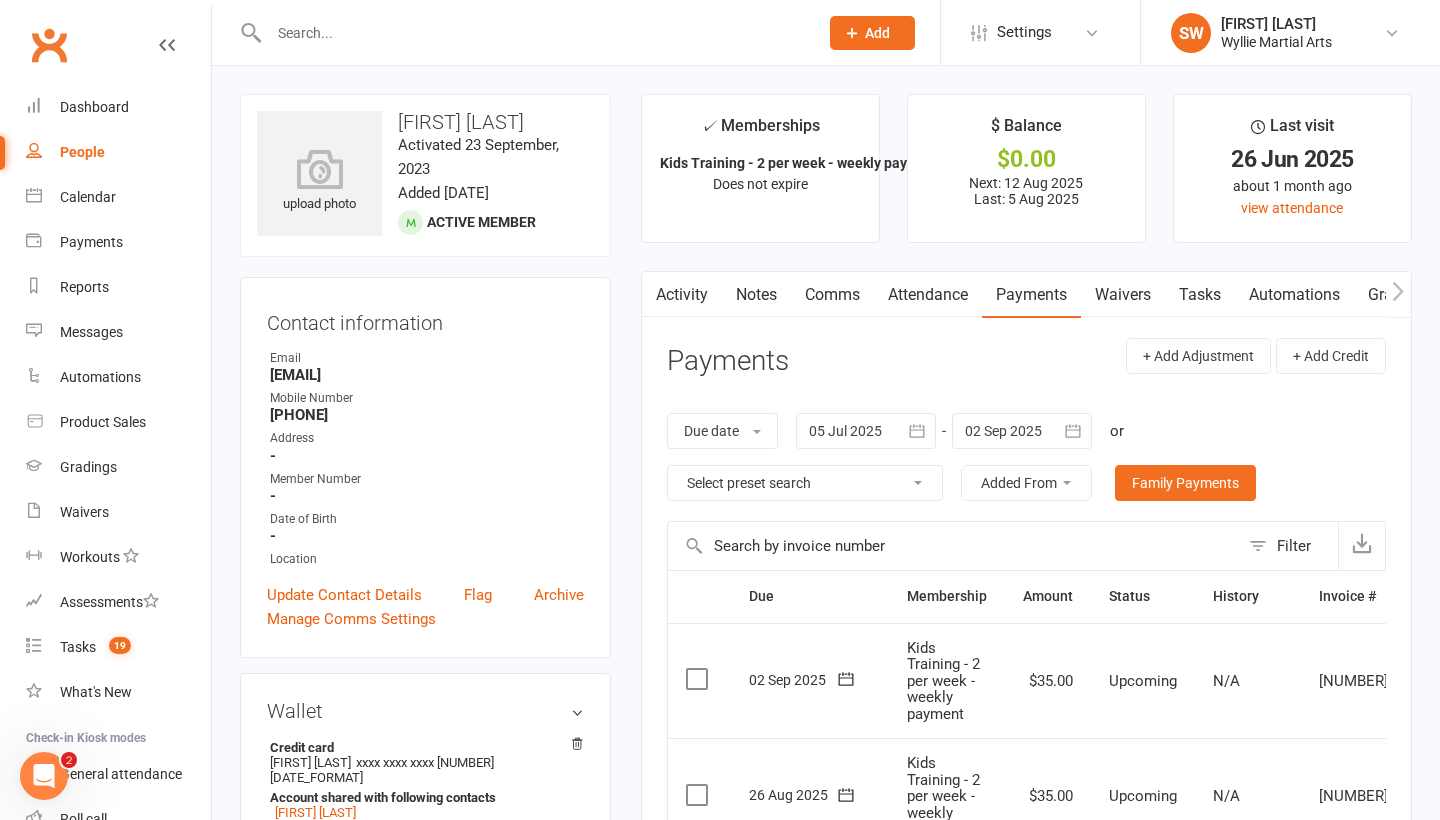 scroll, scrollTop: 0, scrollLeft: 0, axis: both 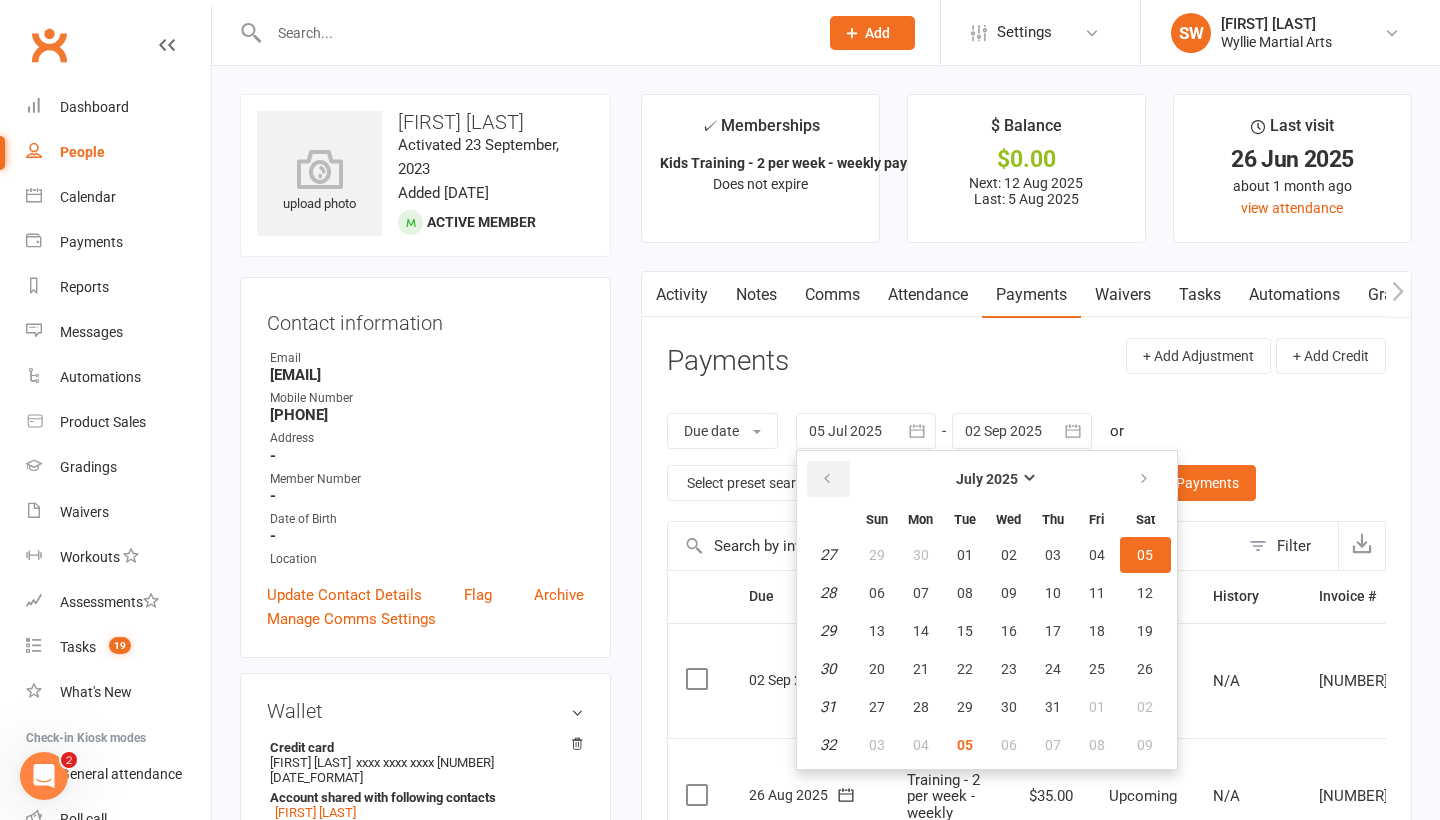 click at bounding box center (828, 479) 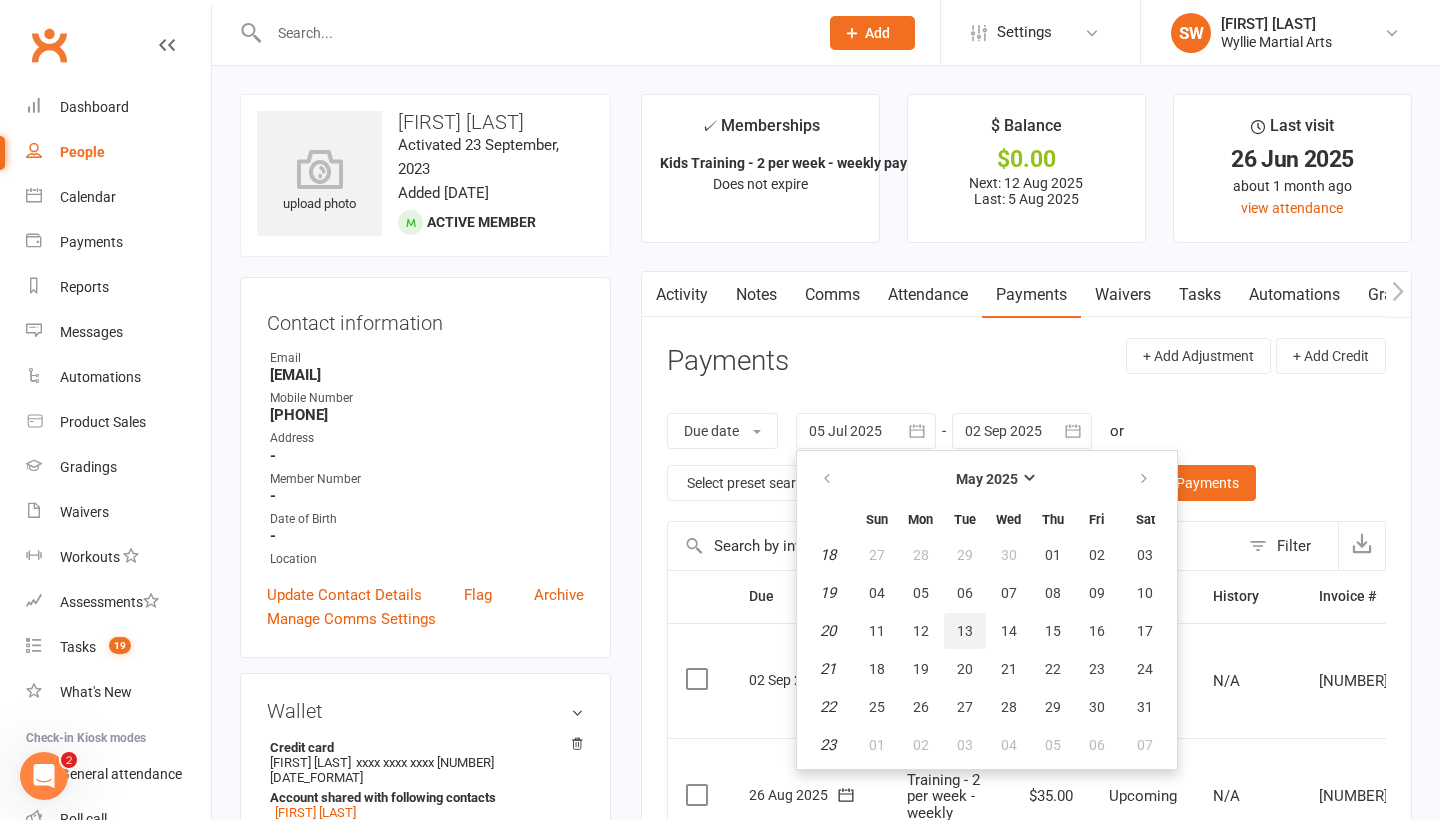 click on "13" at bounding box center [965, 631] 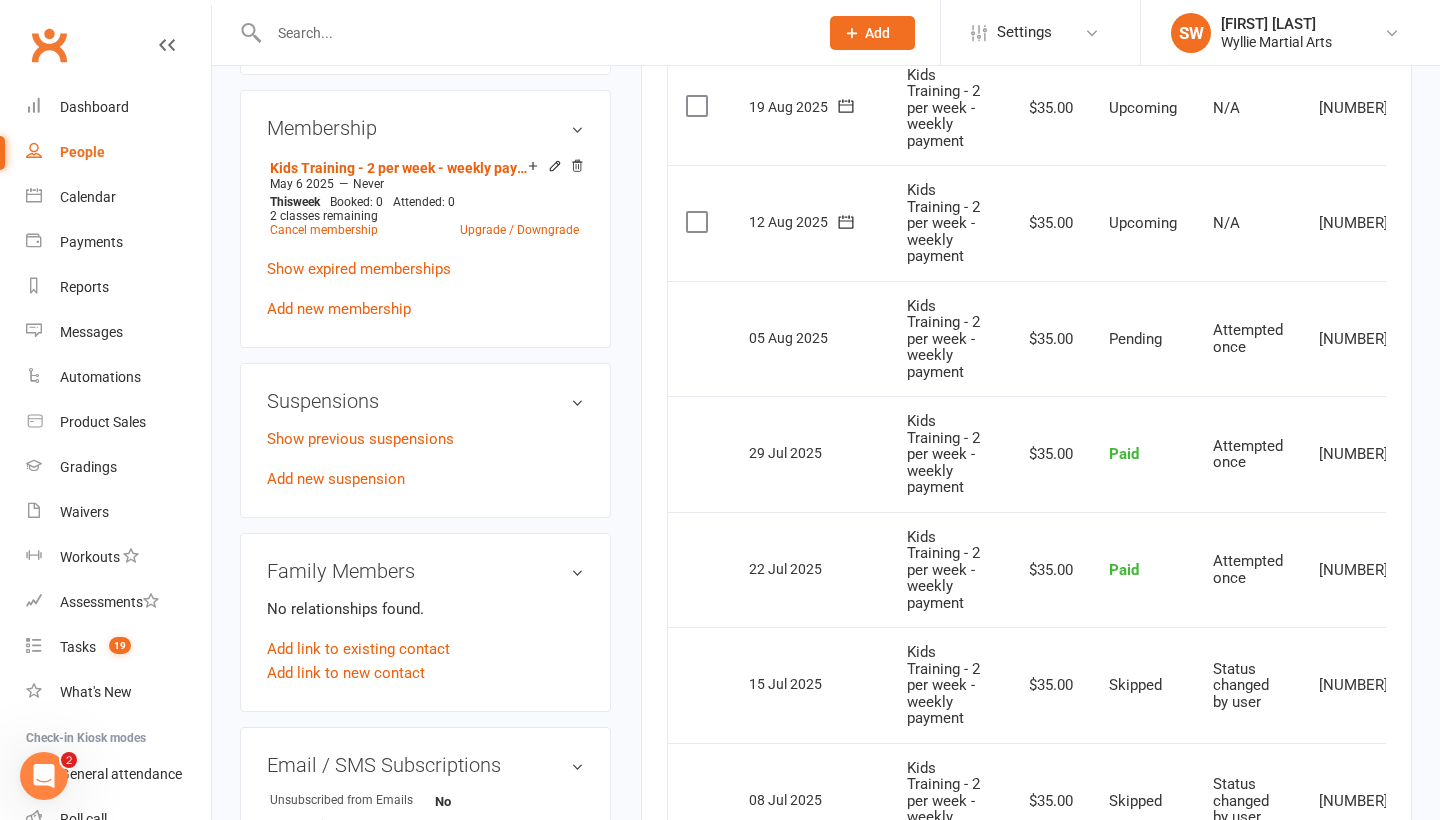 scroll, scrollTop: 771, scrollLeft: 0, axis: vertical 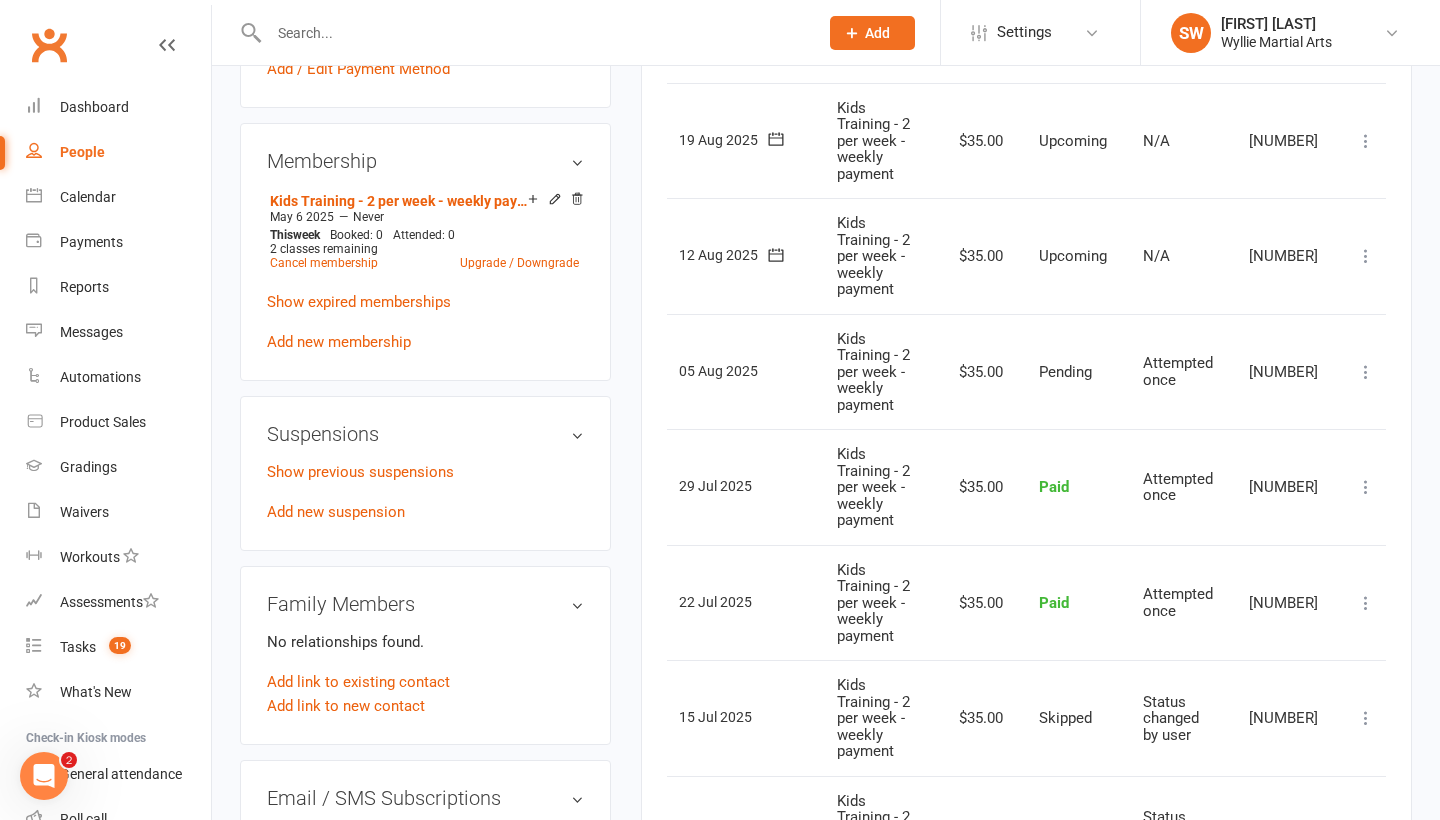 click at bounding box center (1366, 372) 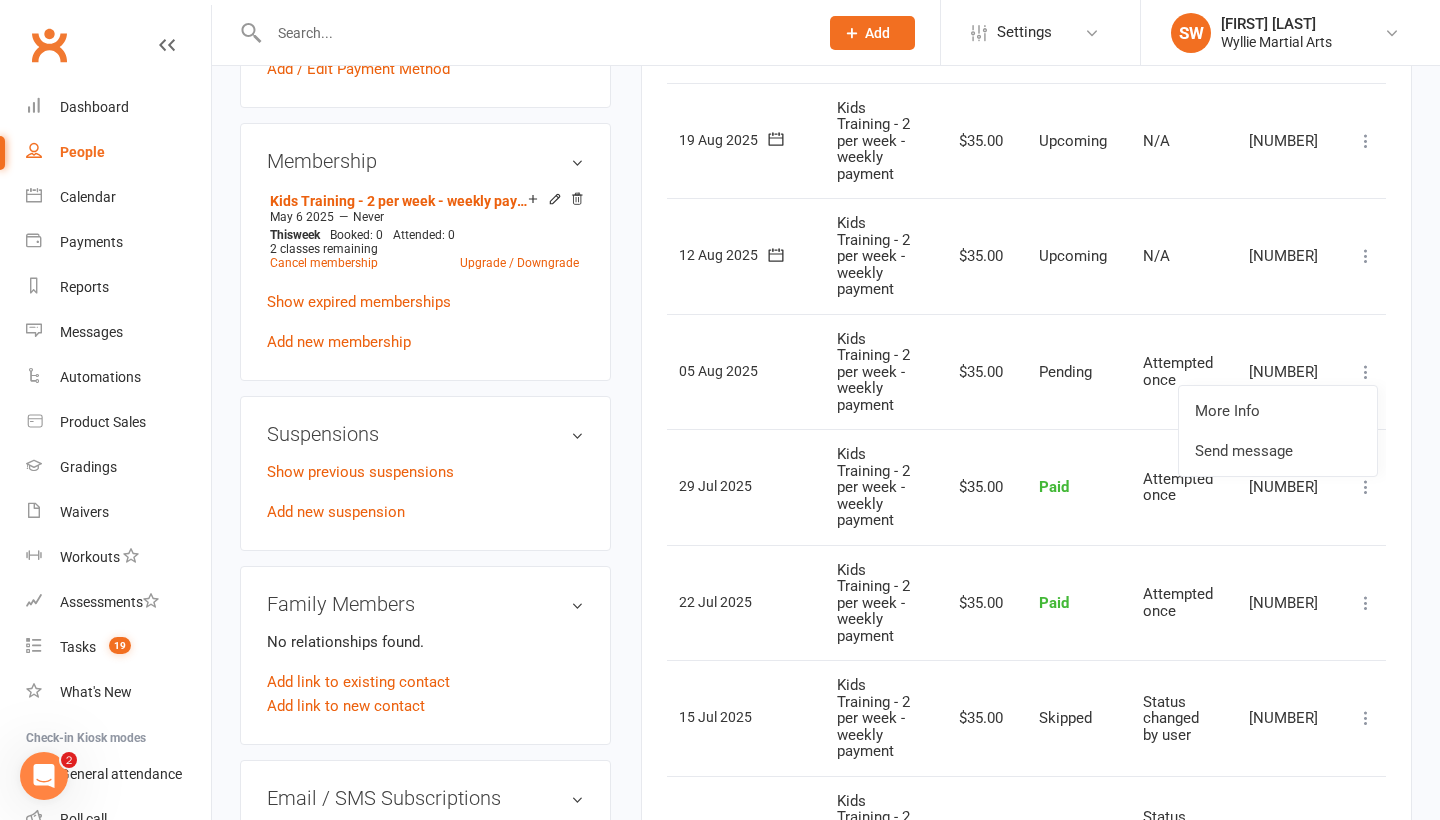click at bounding box center [1366, 372] 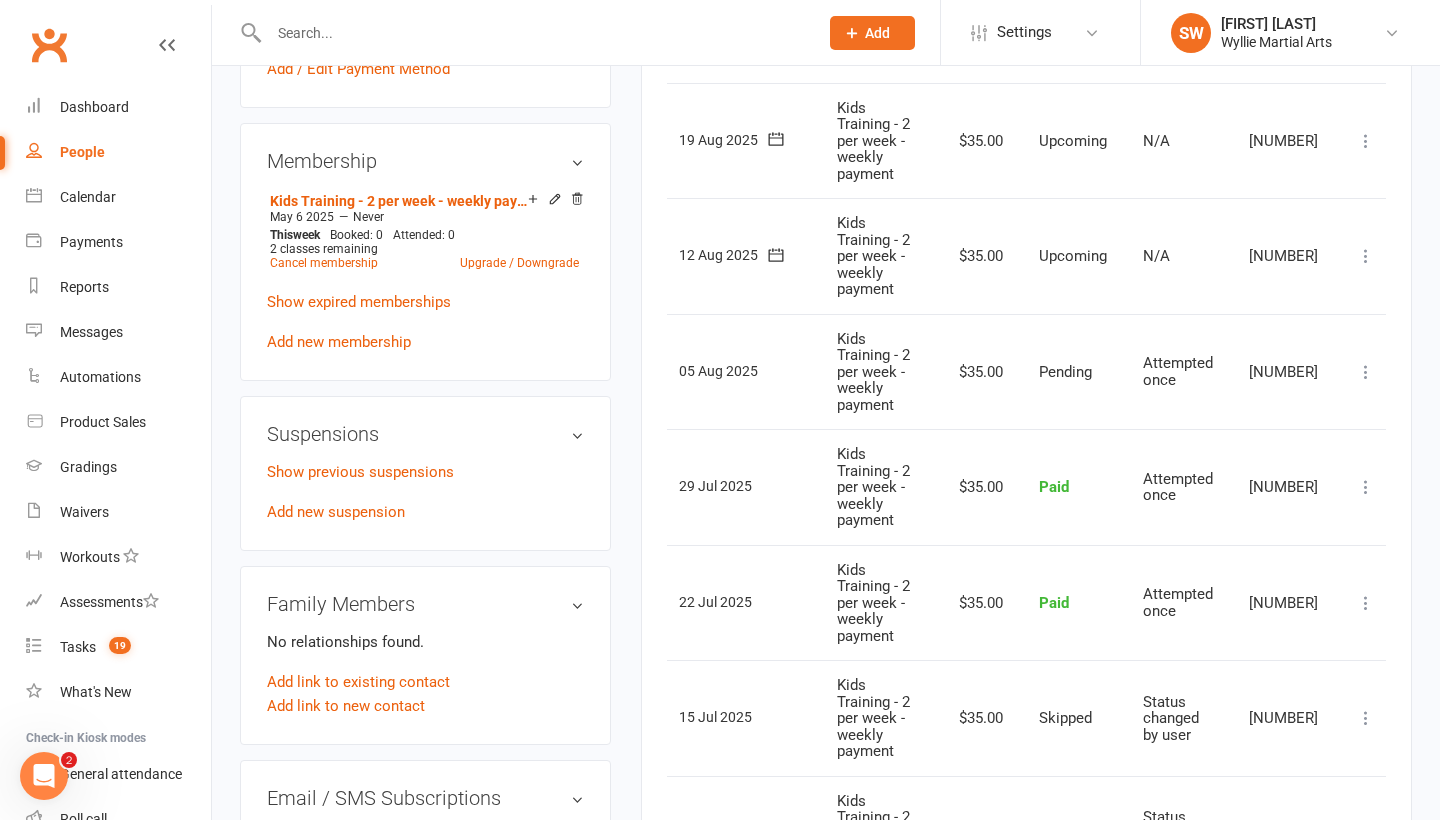 click at bounding box center (1366, 372) 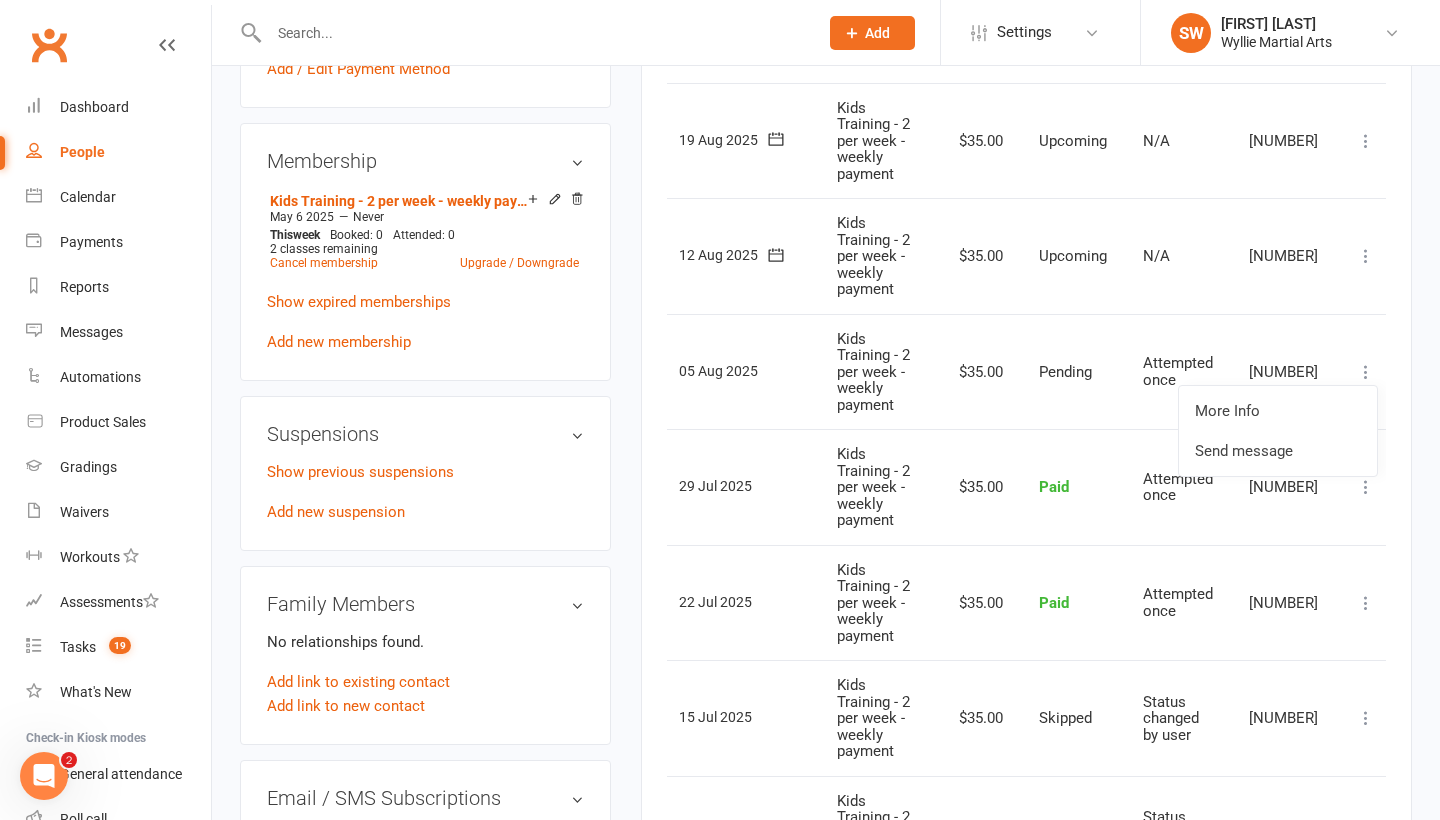 click on "Mark as Paid (Cash)  Mark as Paid (POS)  Mark as Paid (Other)  Skip  Change amount  Apply credit  Bulk reschedule from this date  Process now More Info Send message" at bounding box center [1366, 256] 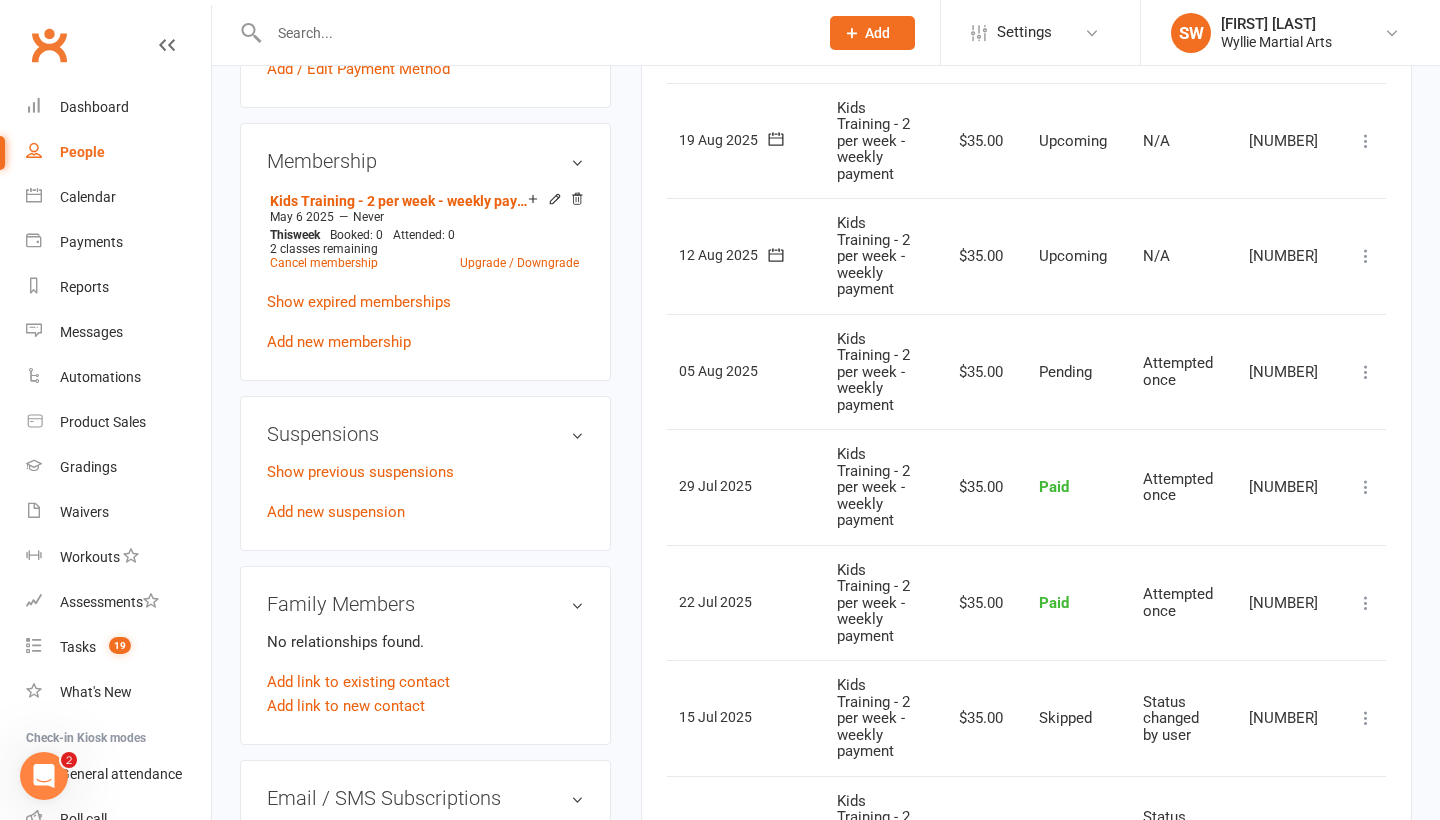 click at bounding box center [1366, 256] 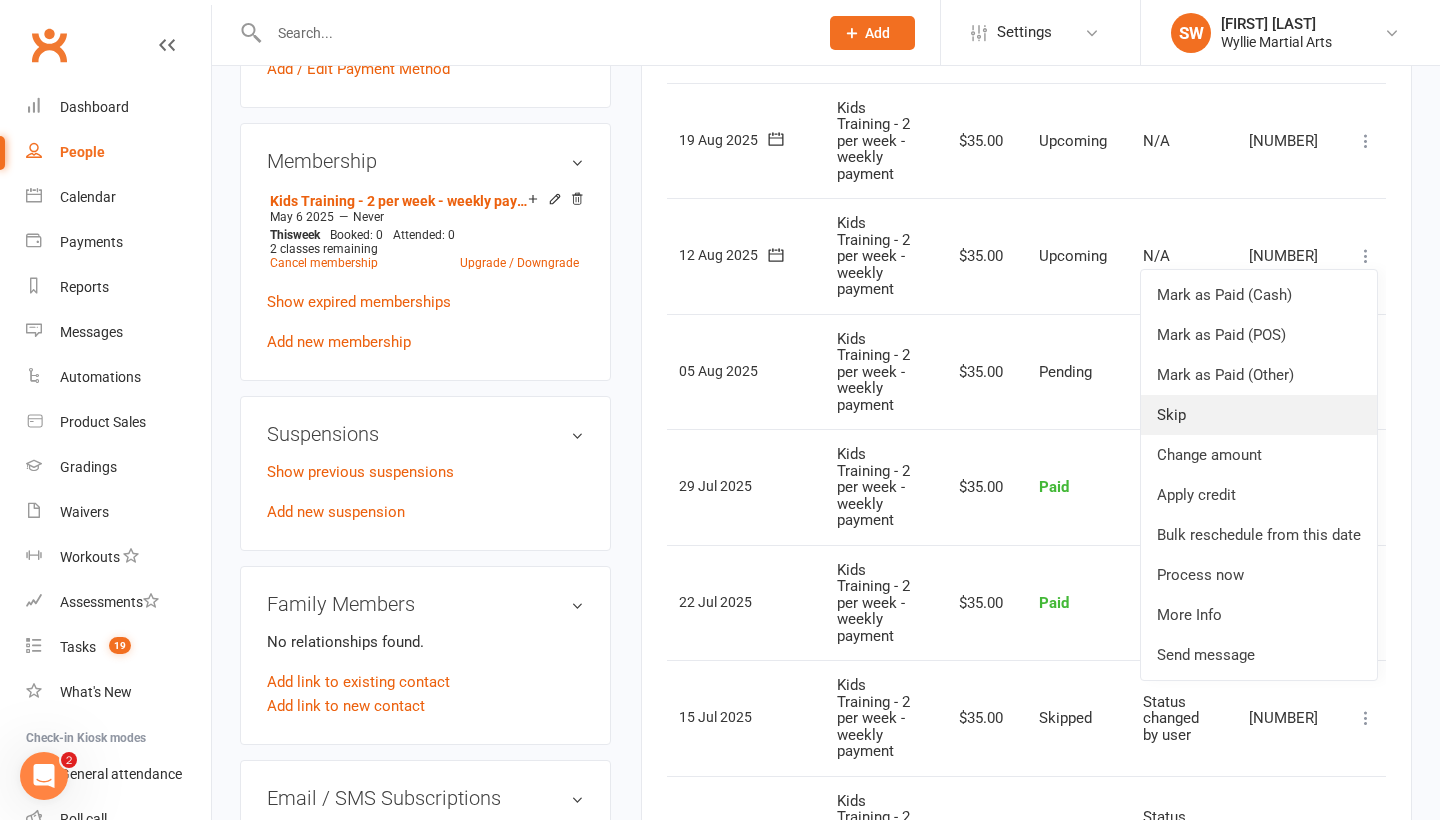 click on "Skip" at bounding box center (1259, 415) 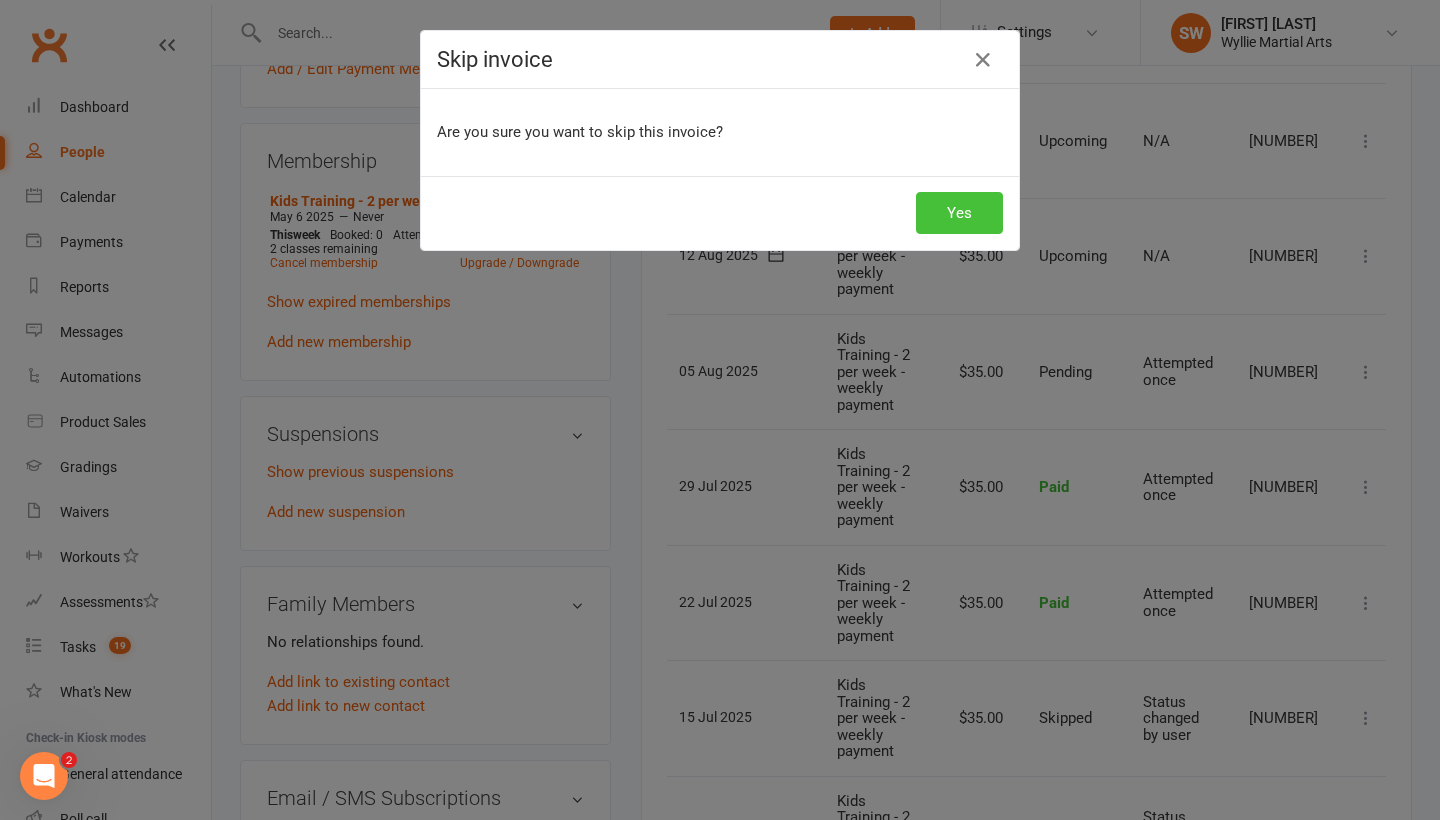click on "Yes" at bounding box center [959, 213] 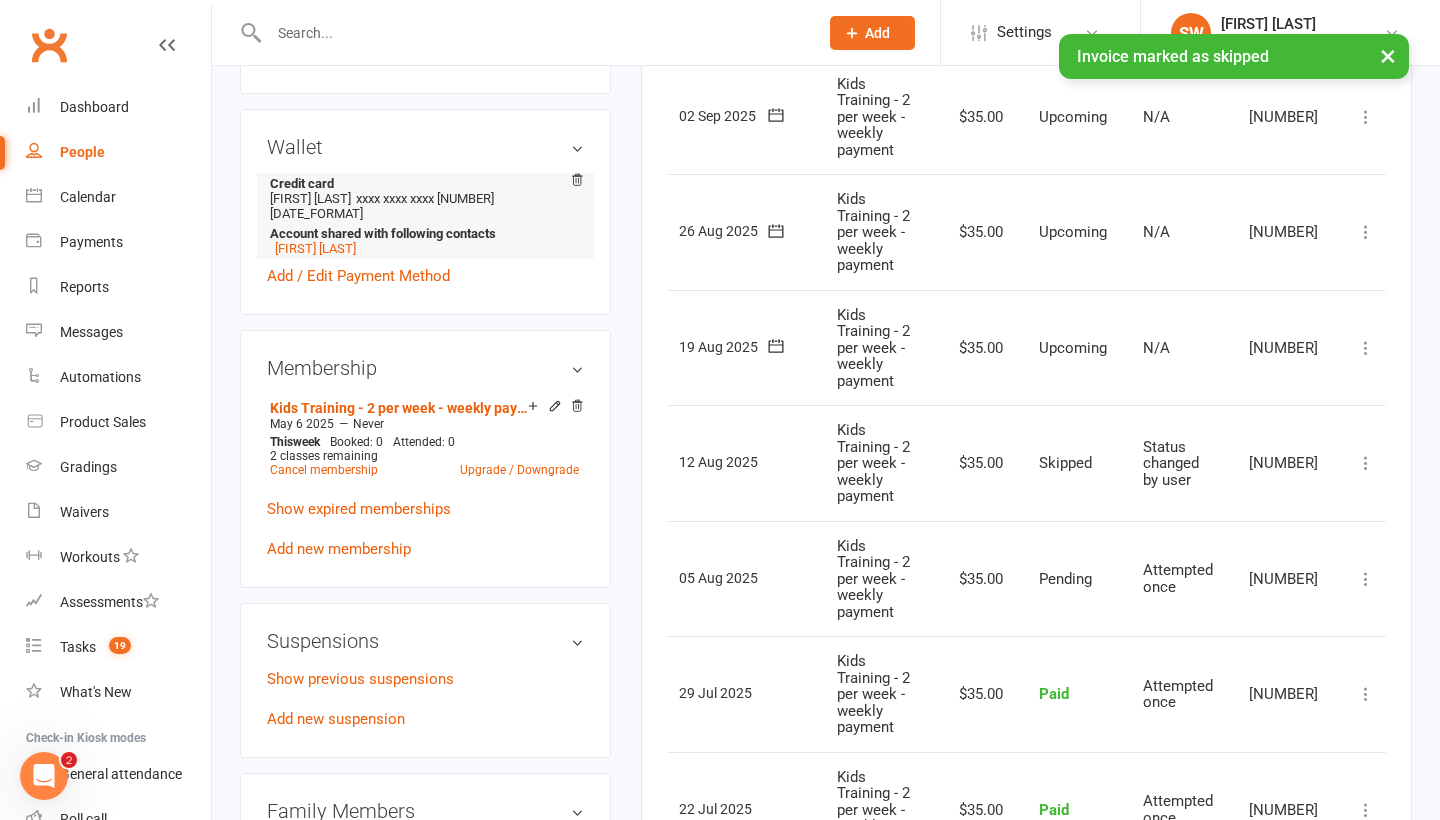 scroll, scrollTop: 564, scrollLeft: 0, axis: vertical 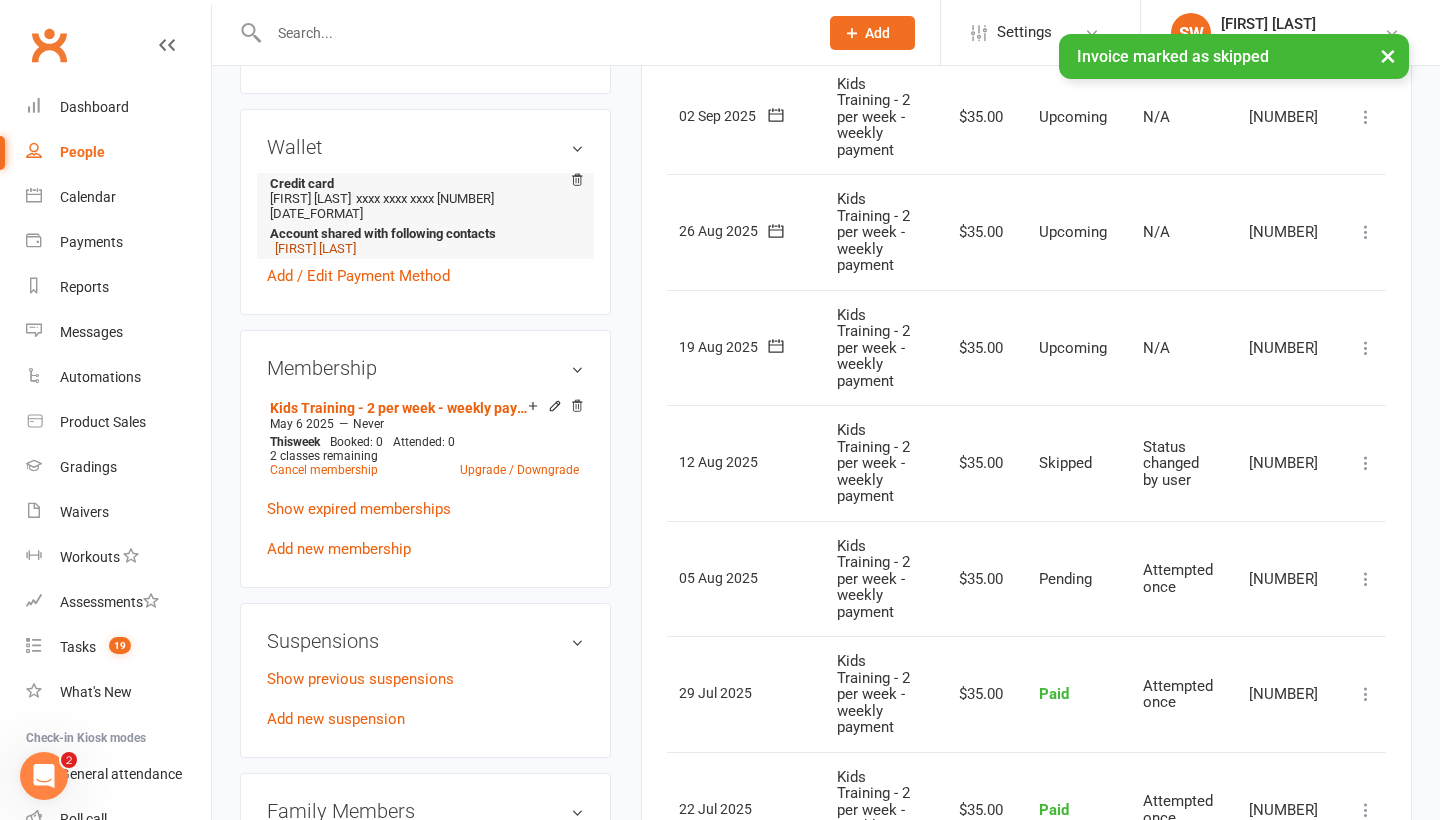 click on "[FIRST] [LAST]" at bounding box center (315, 248) 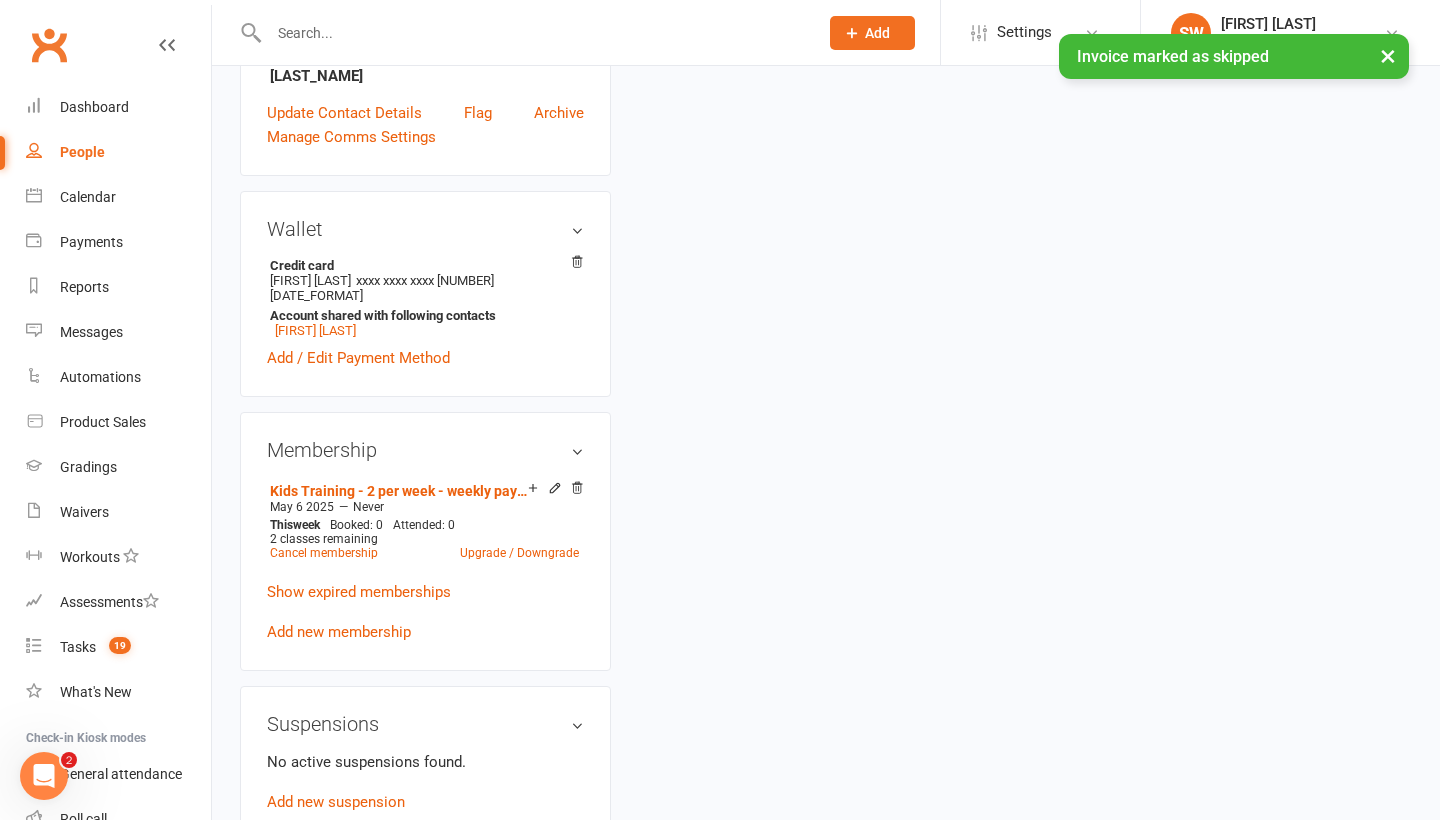 scroll, scrollTop: 0, scrollLeft: 0, axis: both 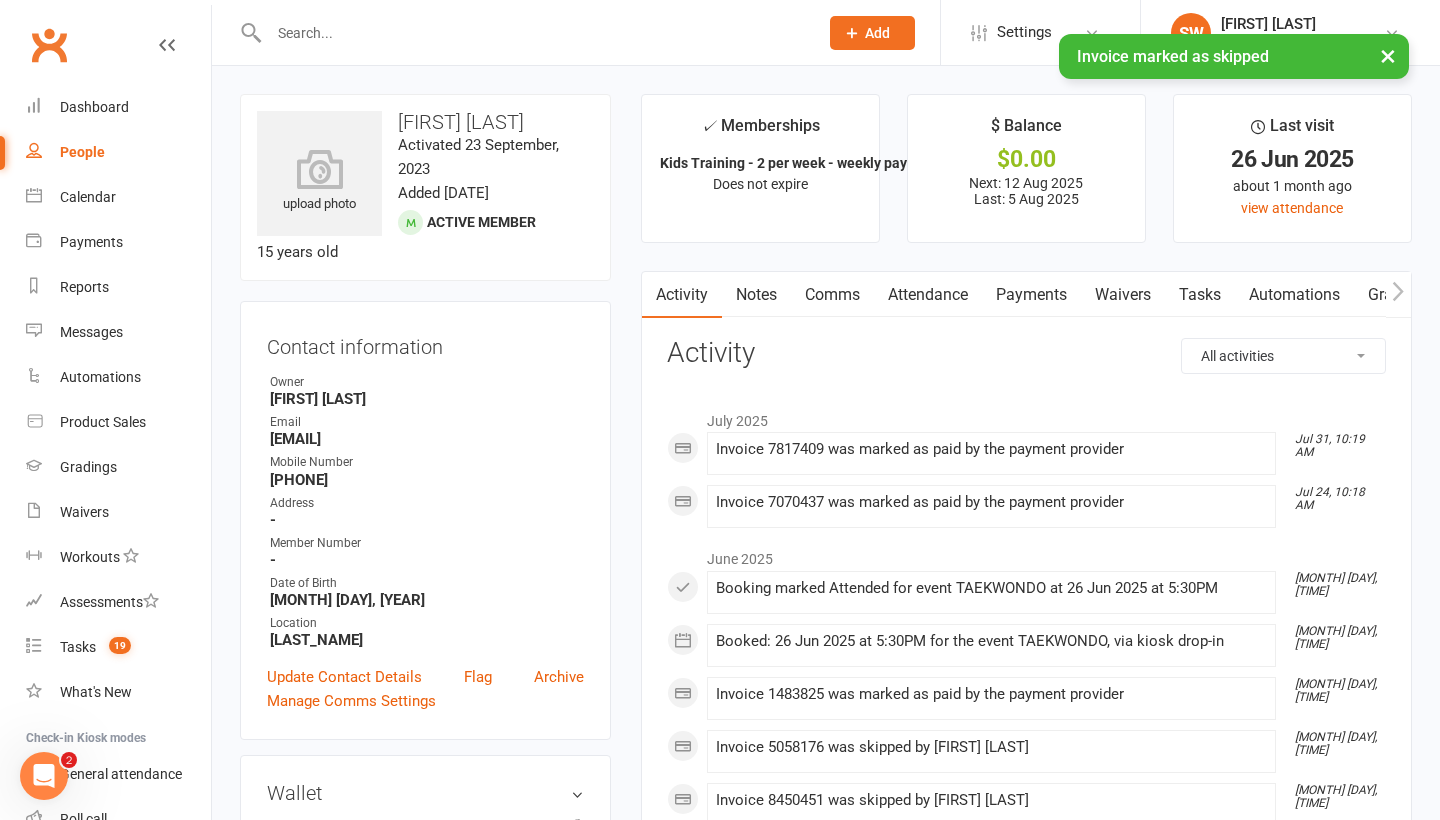 click on "Payments" at bounding box center (1031, 295) 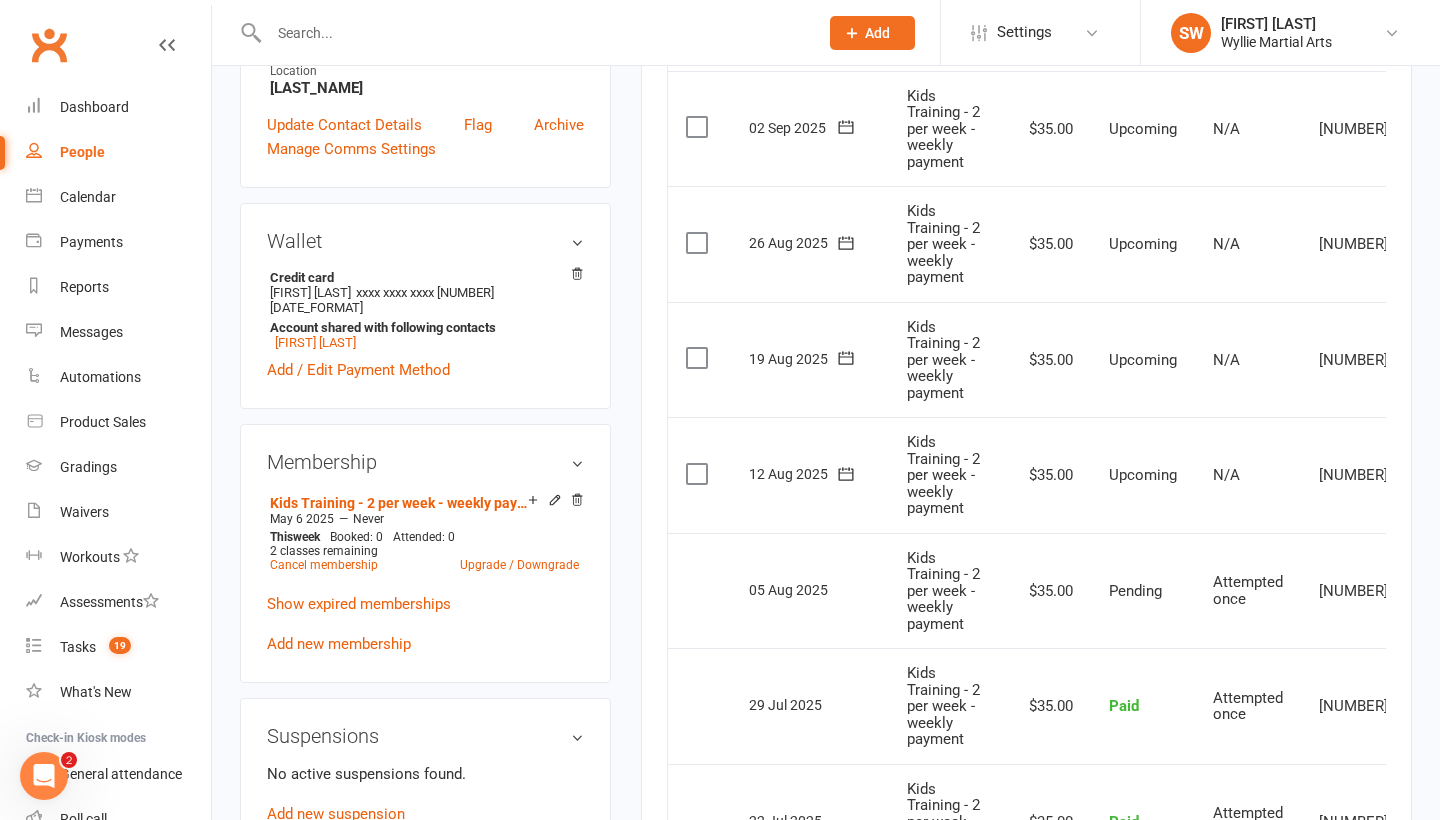 scroll, scrollTop: 552, scrollLeft: 0, axis: vertical 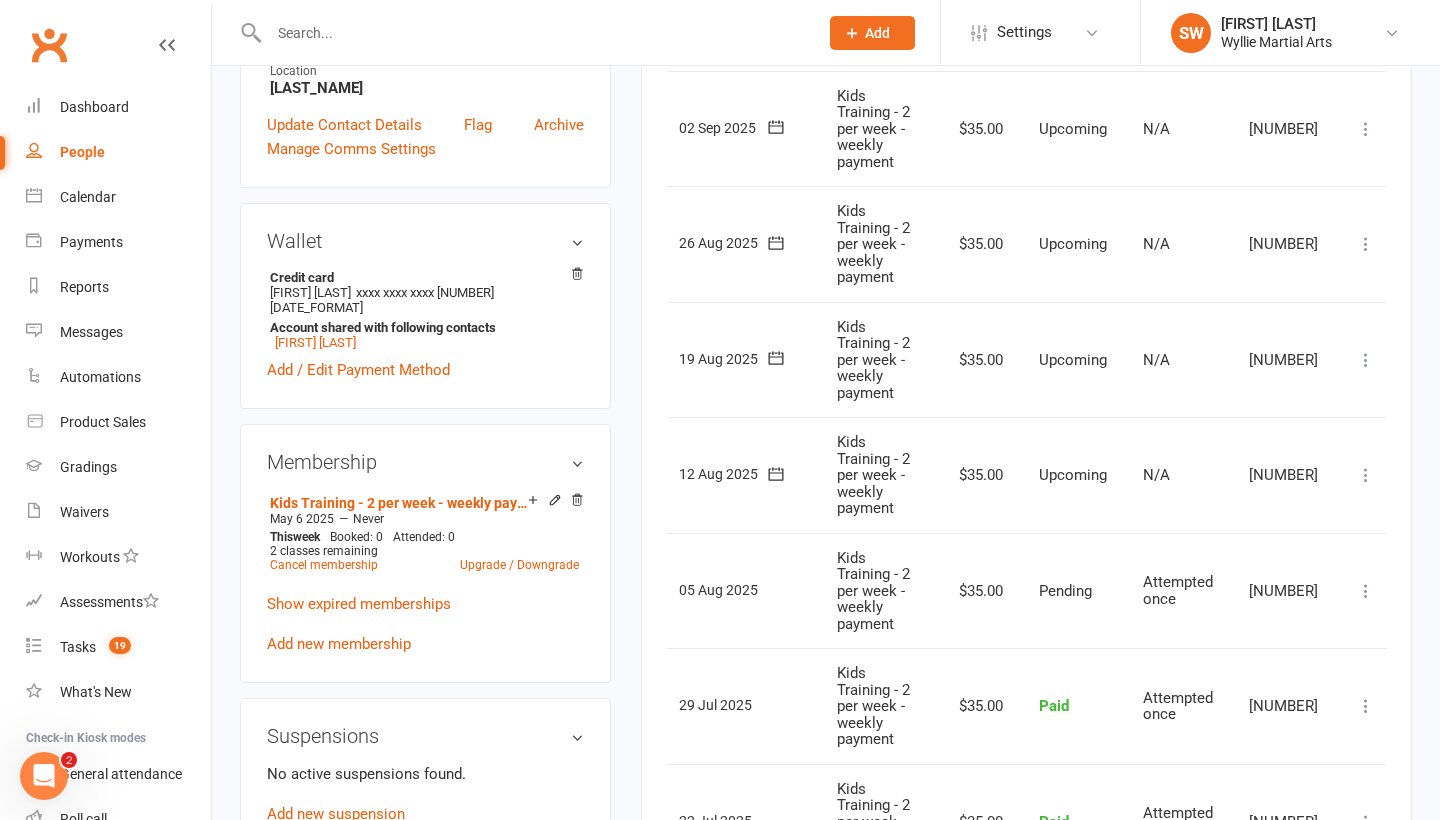 click at bounding box center (1366, 475) 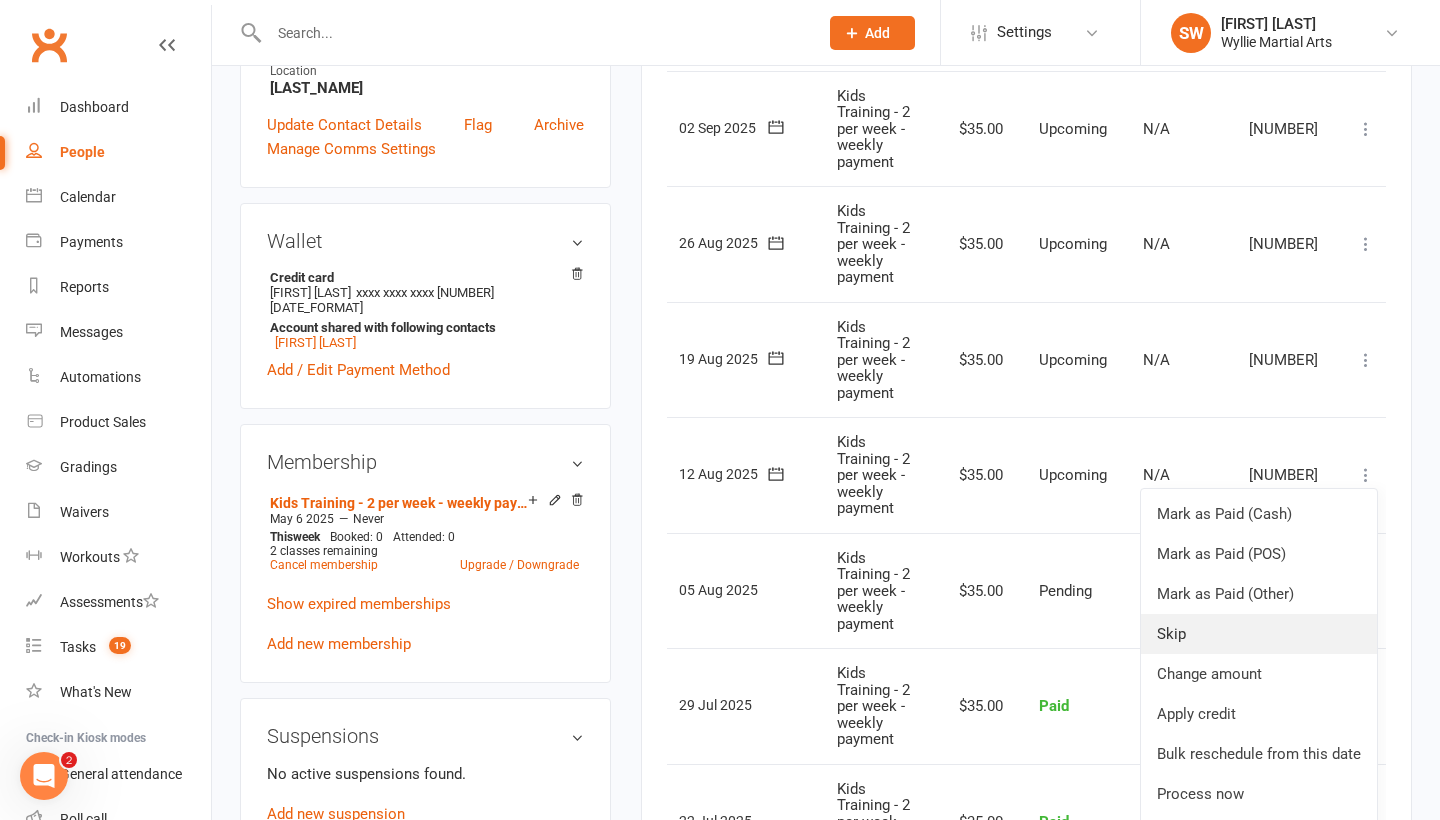 click on "Skip" at bounding box center [1259, 634] 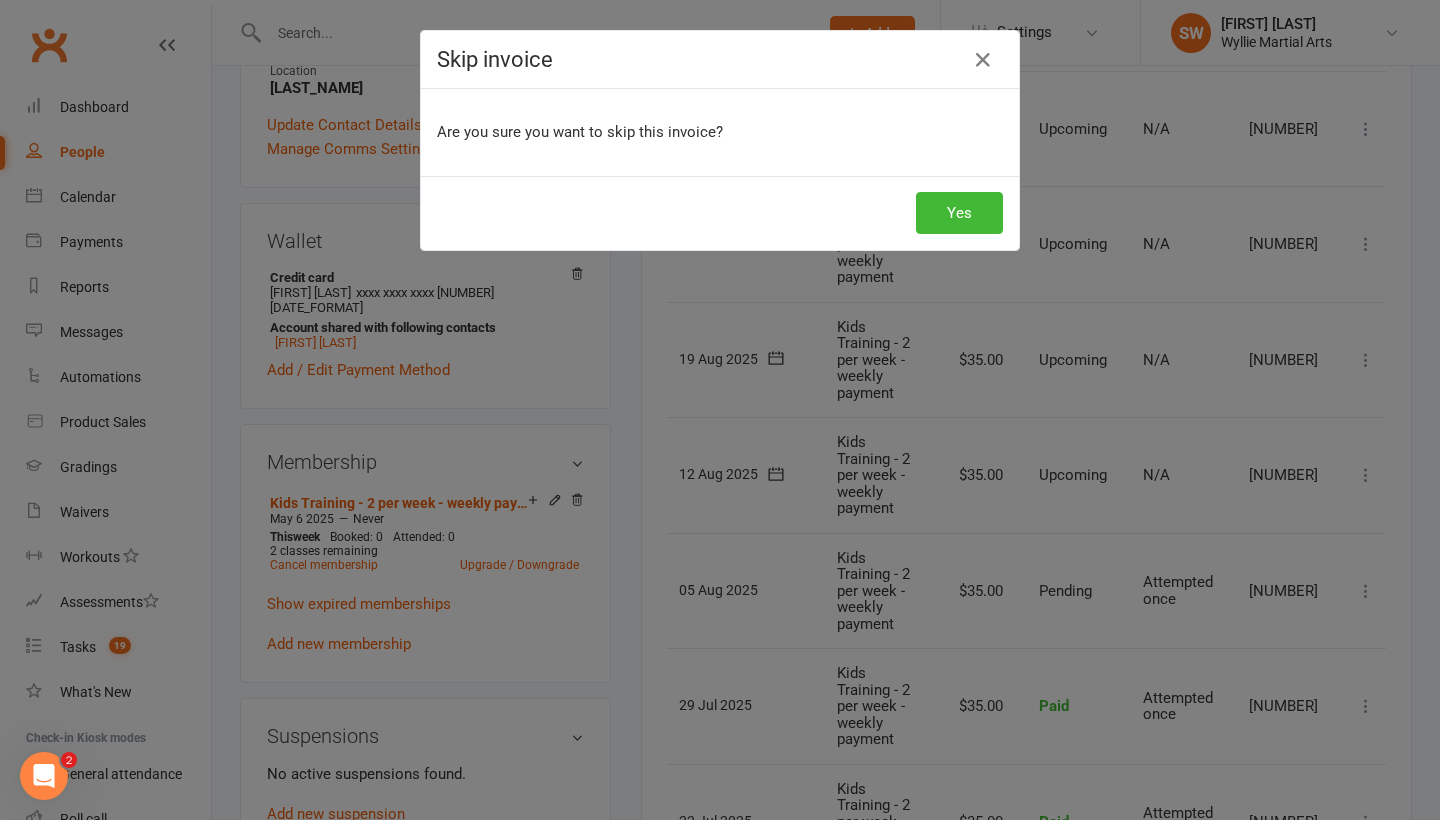 click on "Yes" at bounding box center [720, 213] 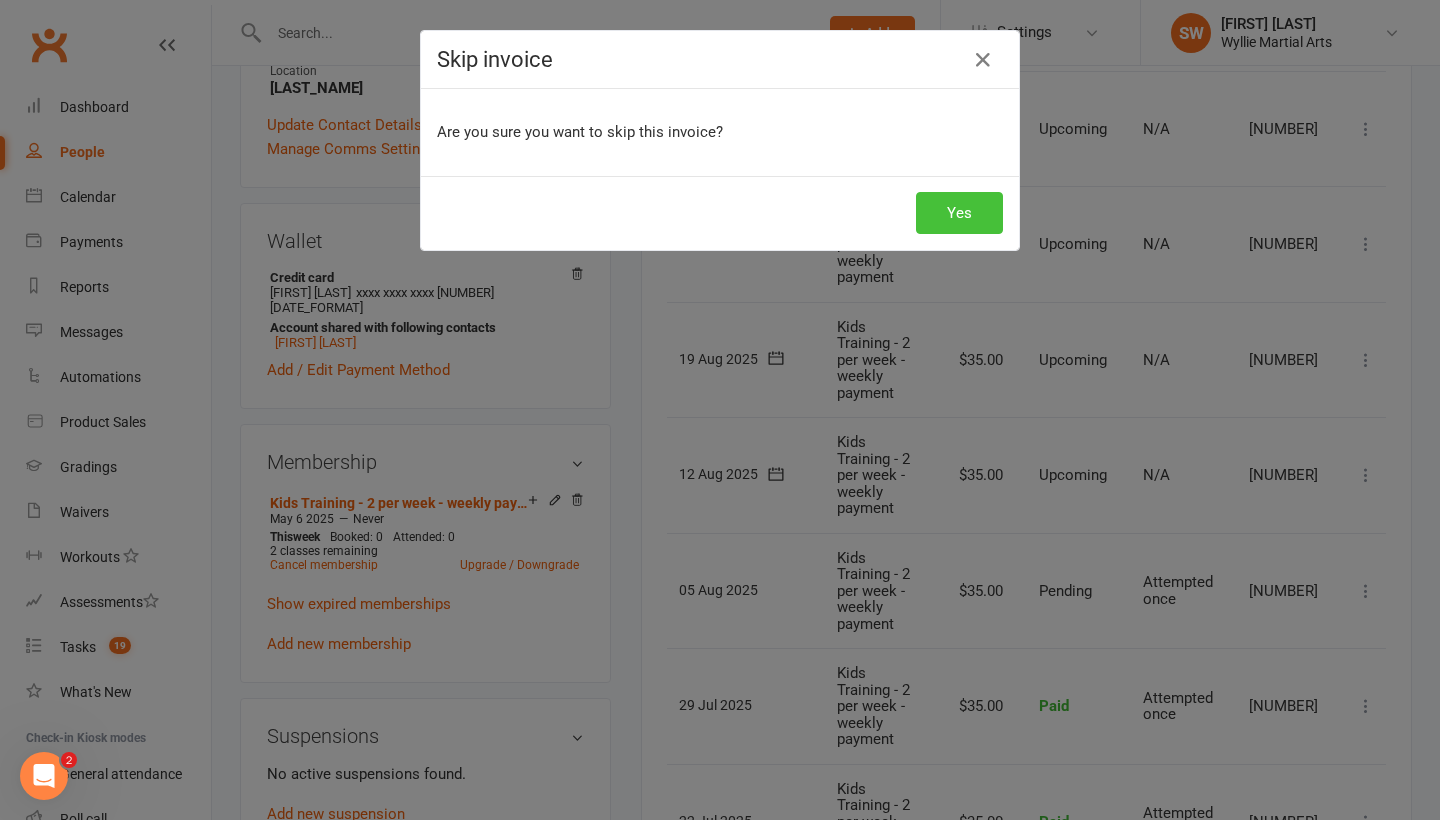 click on "Yes" at bounding box center [959, 213] 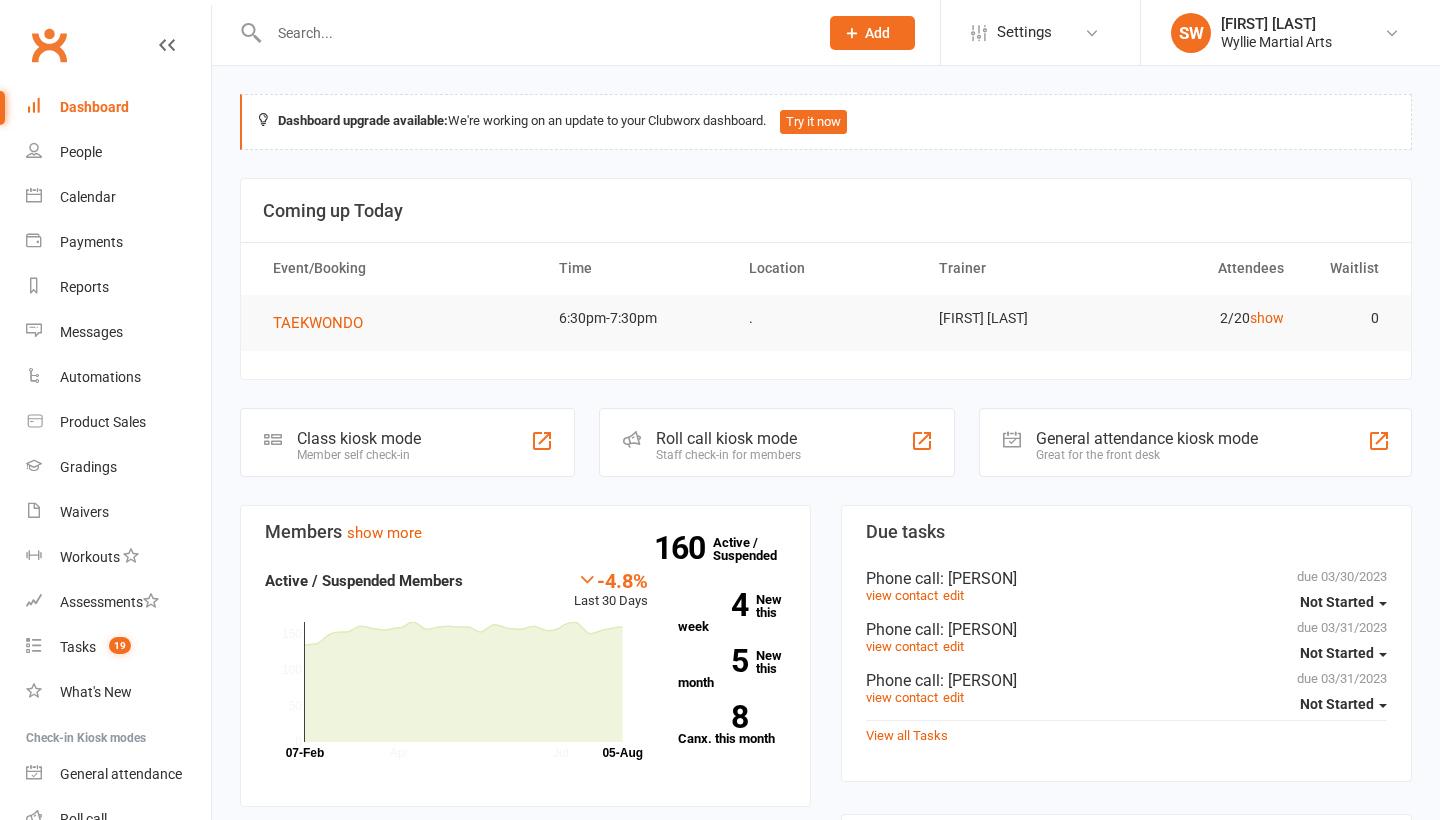 scroll, scrollTop: 0, scrollLeft: 0, axis: both 